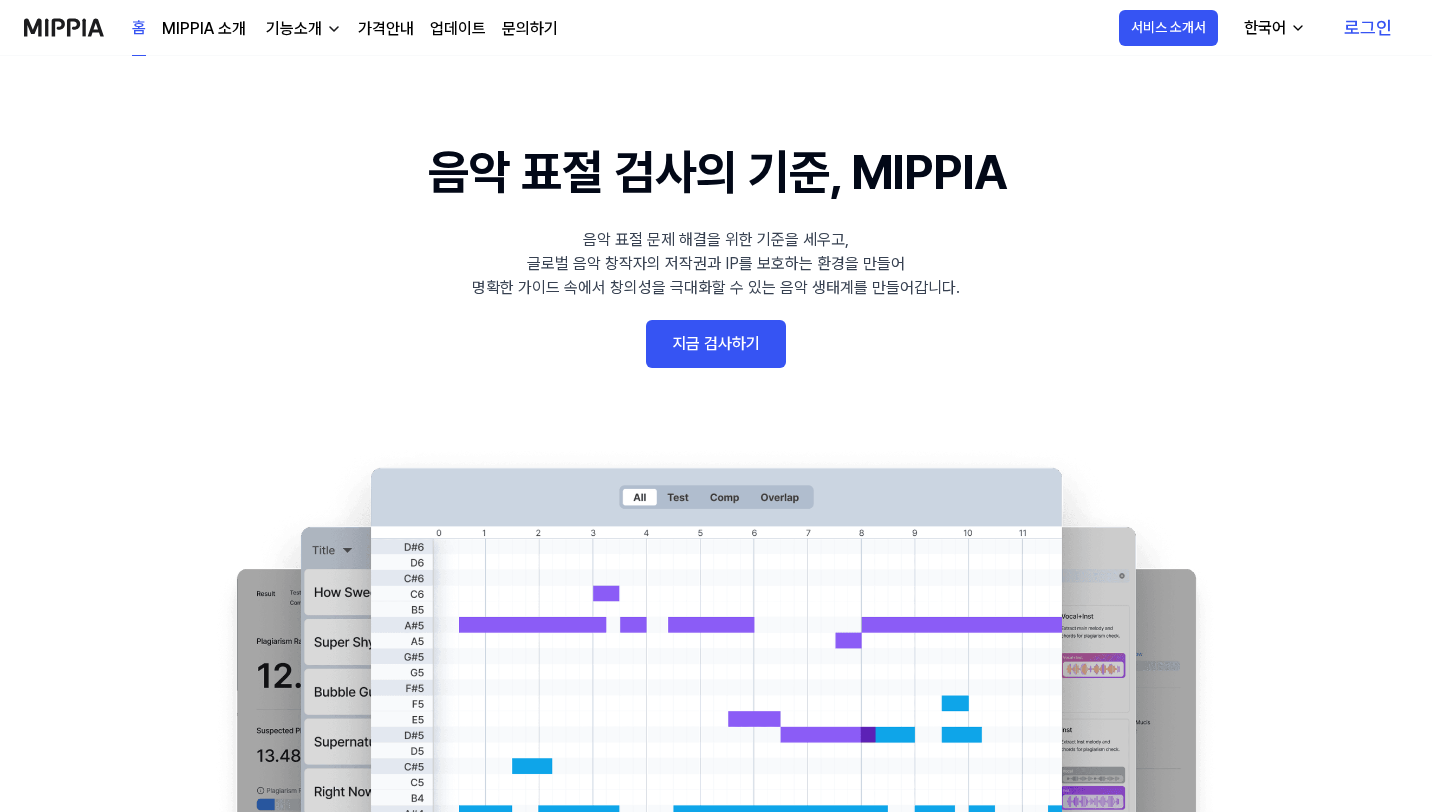 scroll, scrollTop: 0, scrollLeft: 0, axis: both 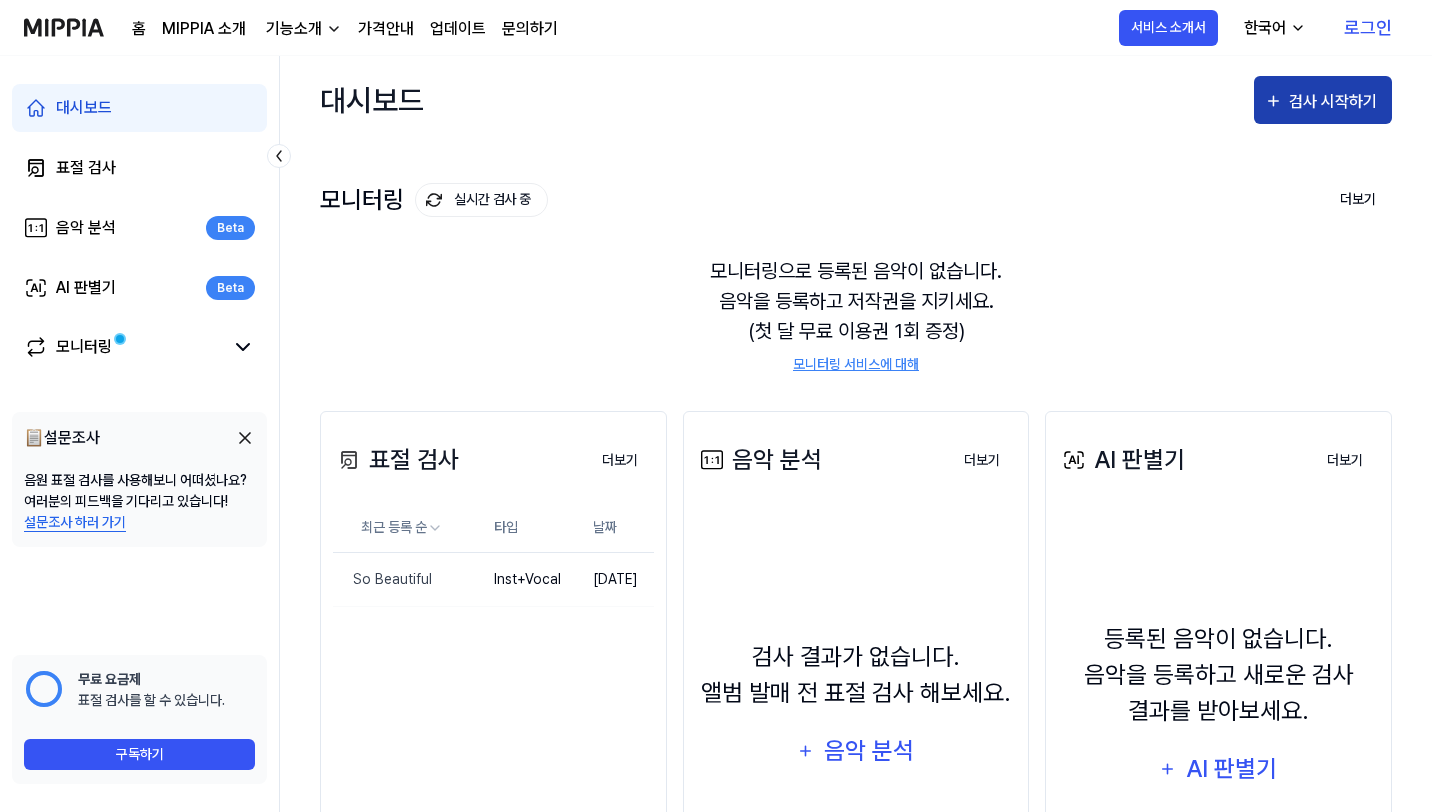 click on "검사 시작하기" at bounding box center (1335, 102) 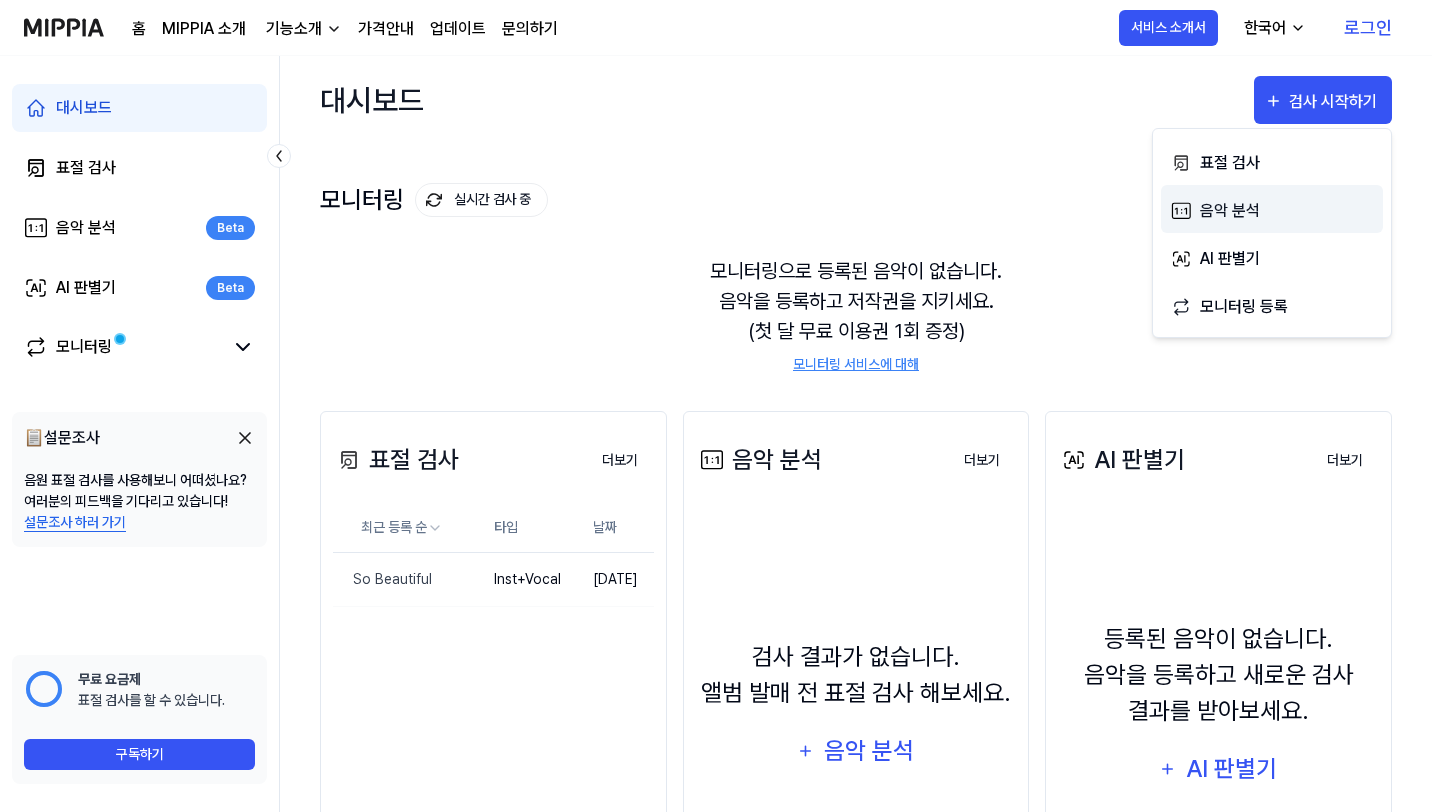 click on "음악 분석" at bounding box center [1272, 209] 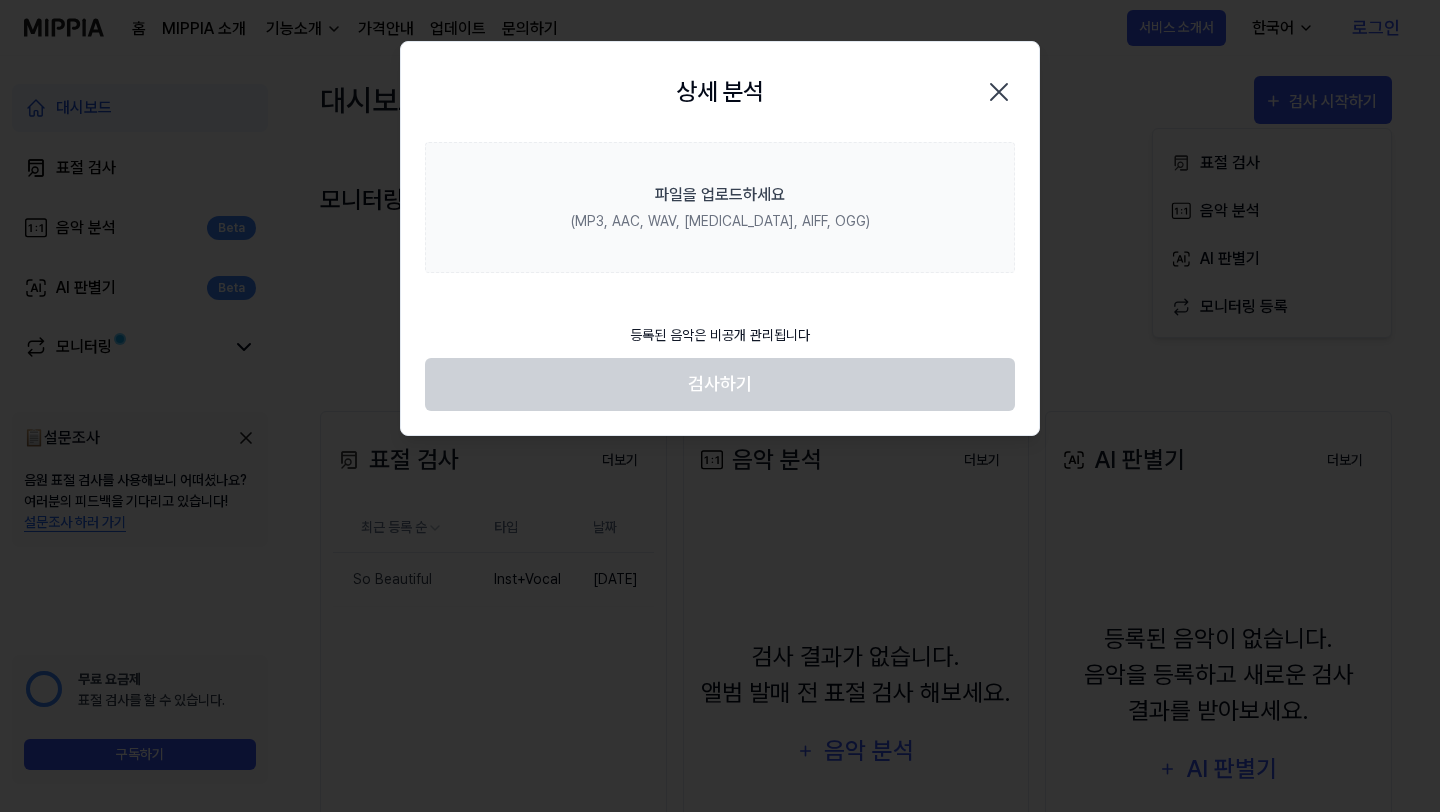 click 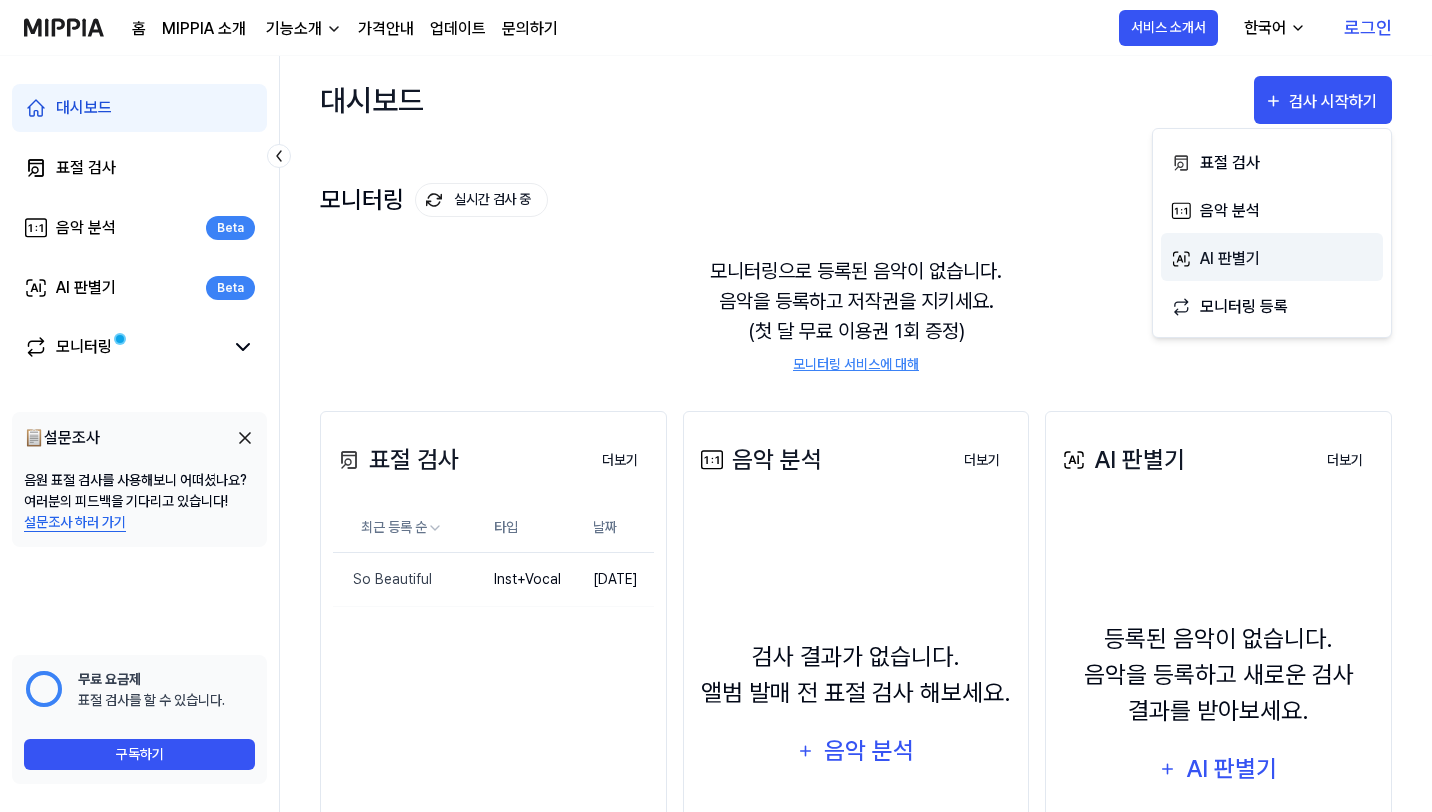 click on "AI 판별기" at bounding box center (1287, 259) 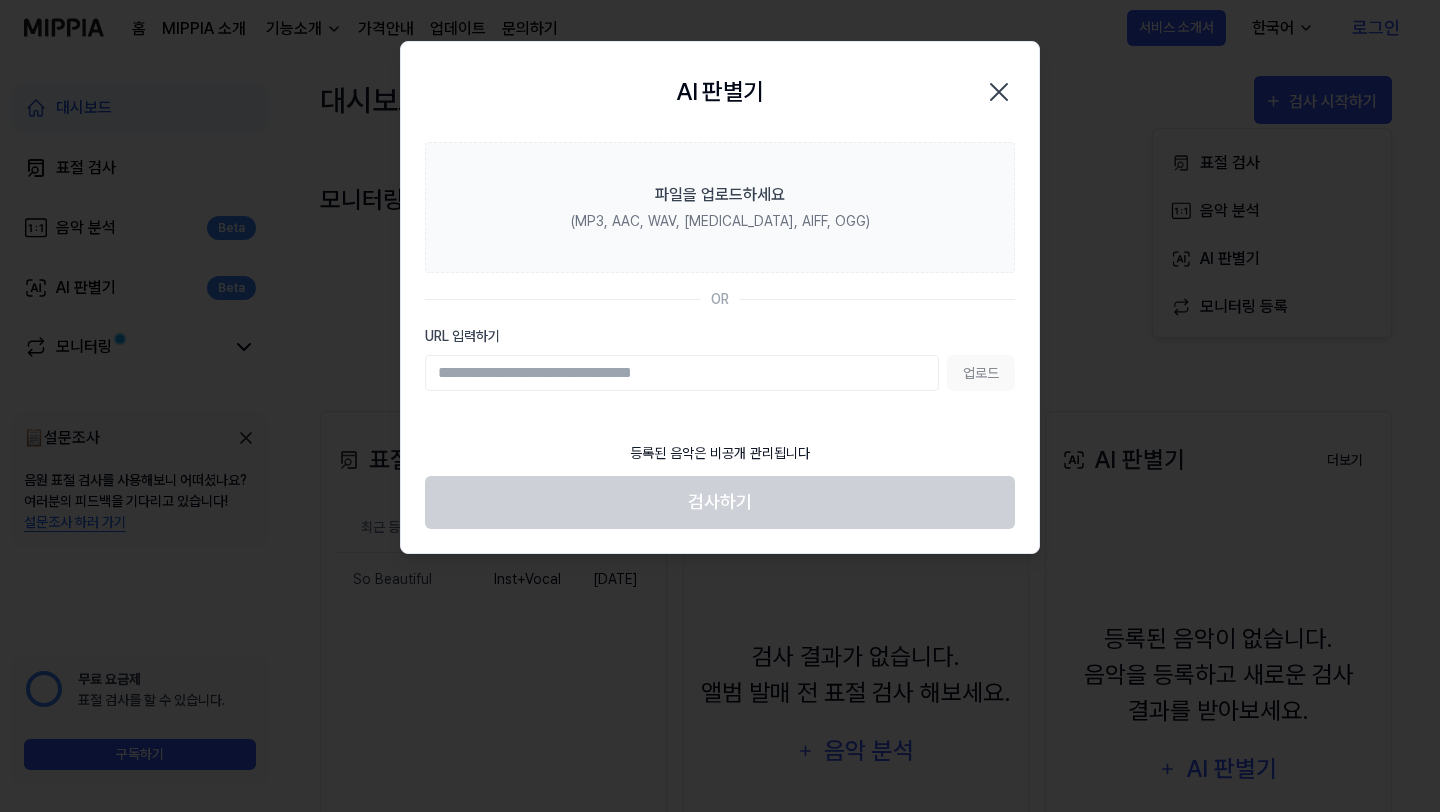 click on "AI 판별기 Close" at bounding box center [720, 92] 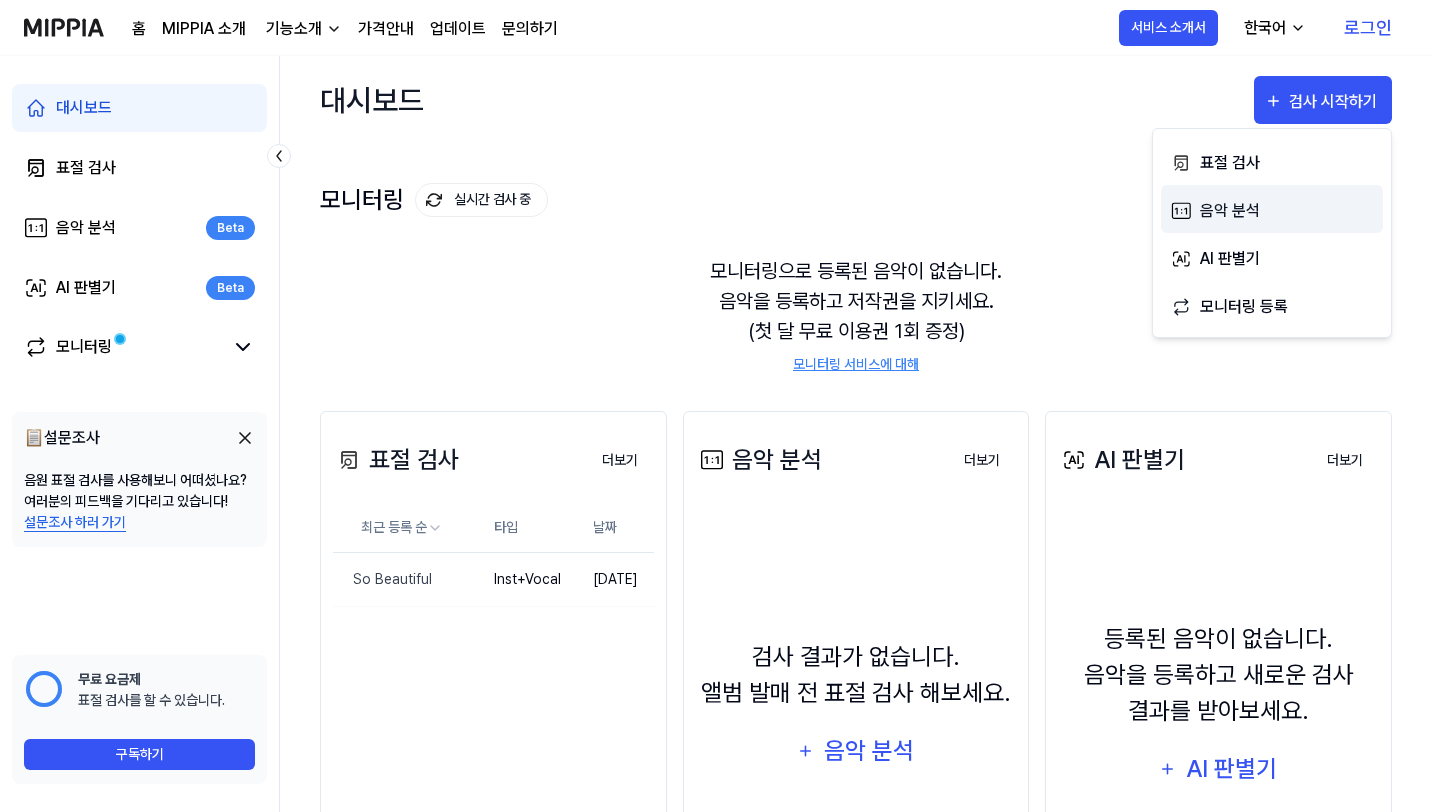 click on "음악 분석" at bounding box center (1287, 211) 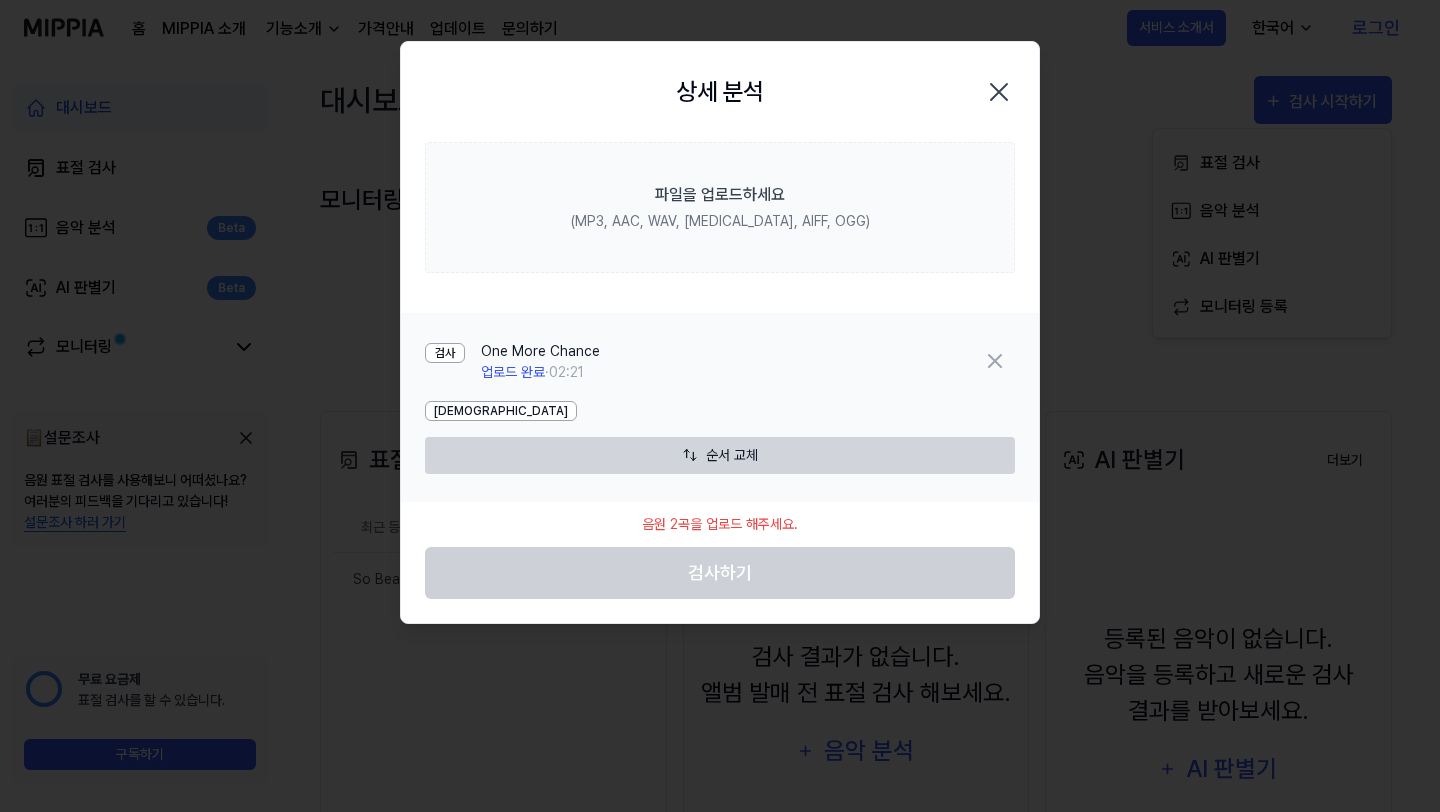 type 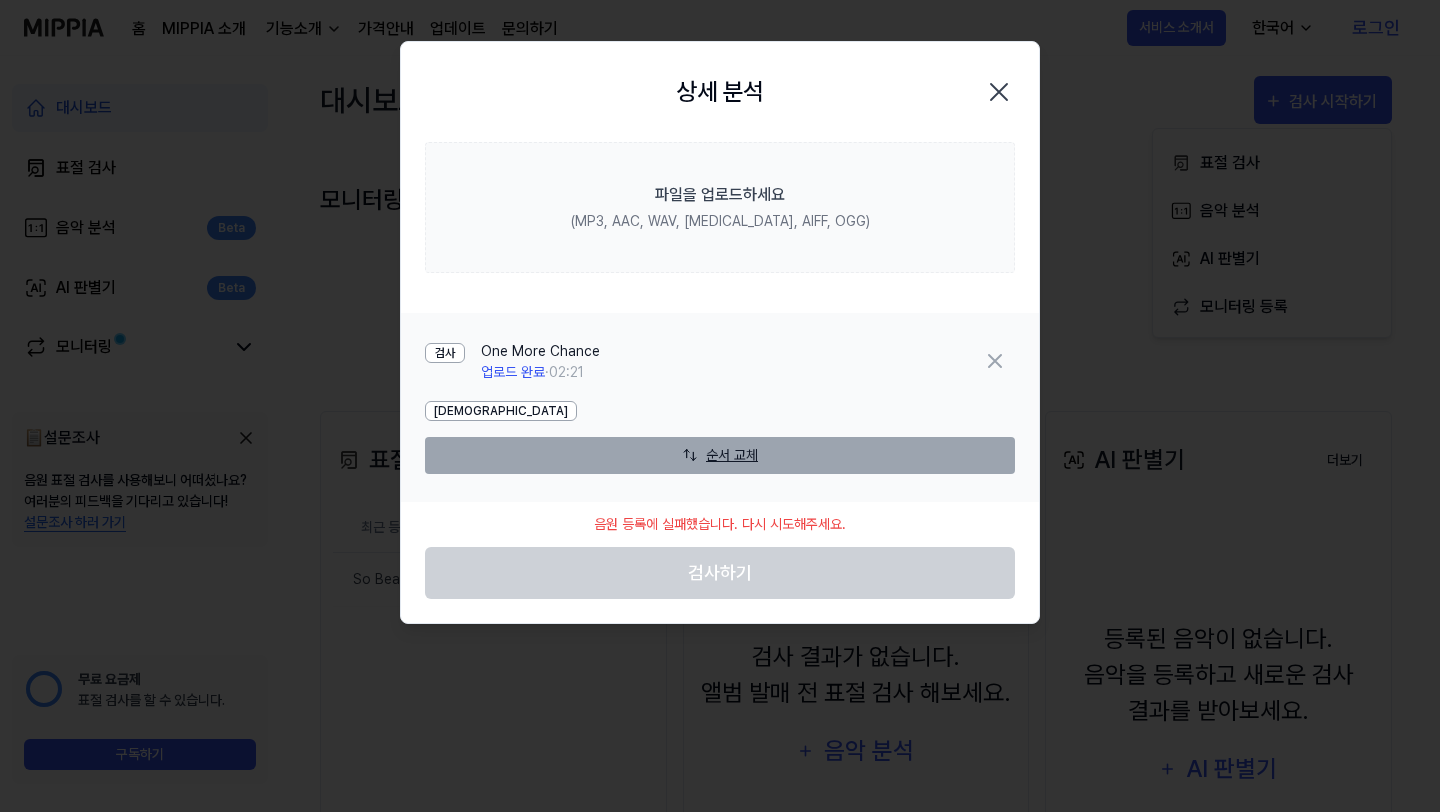 click on "순서 교체" at bounding box center (720, 455) 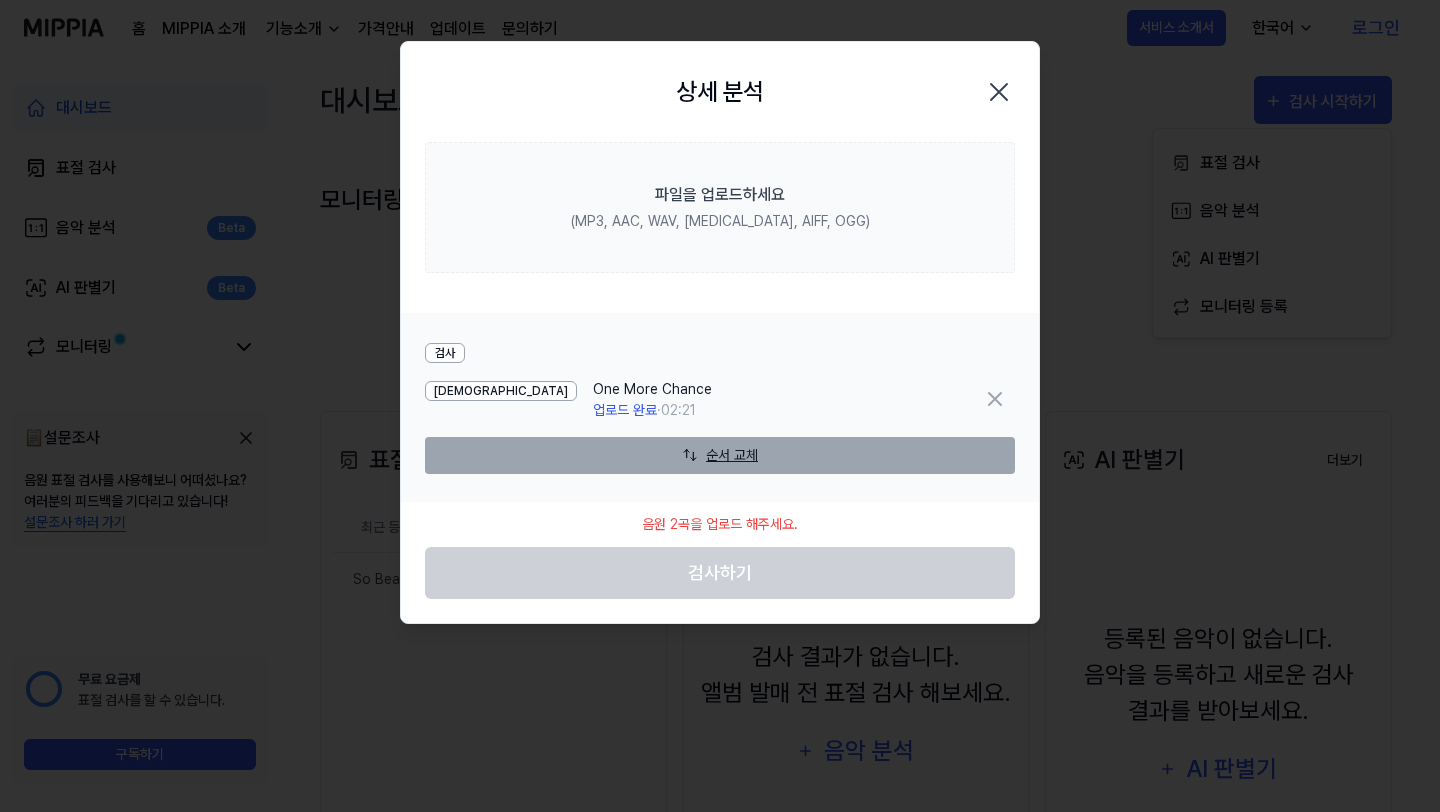 click on "순서 교체" at bounding box center (720, 455) 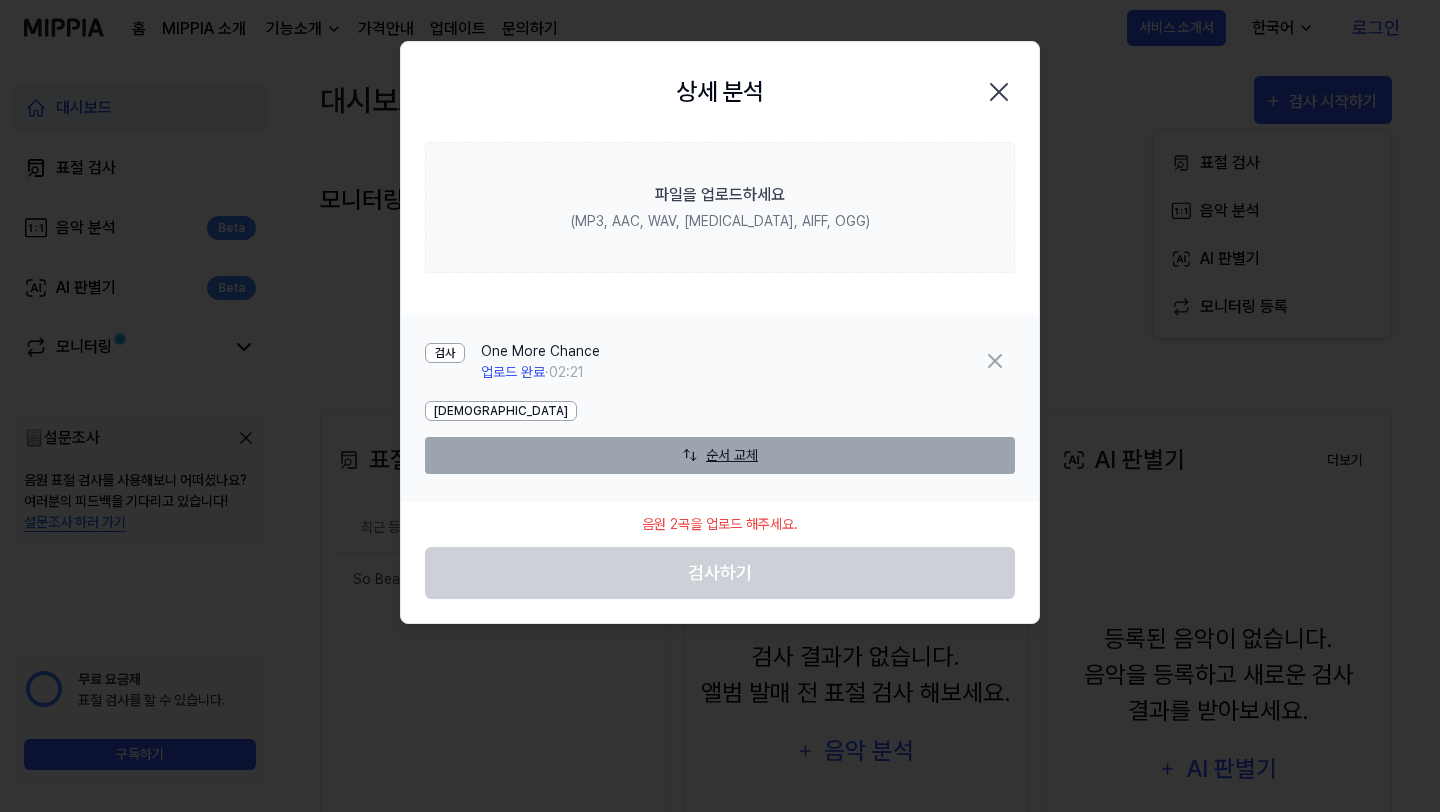 click on "순서 교체" at bounding box center [720, 455] 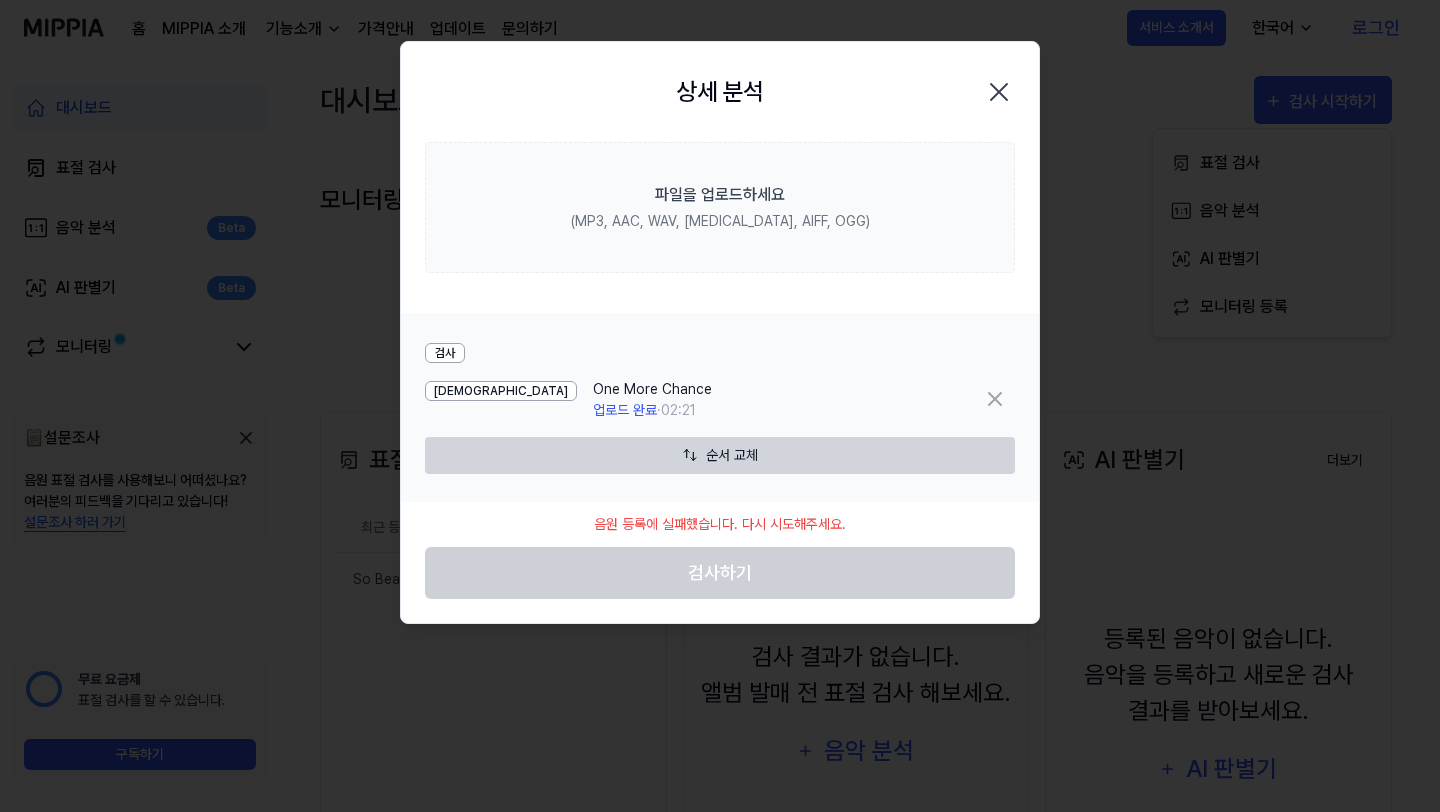 click 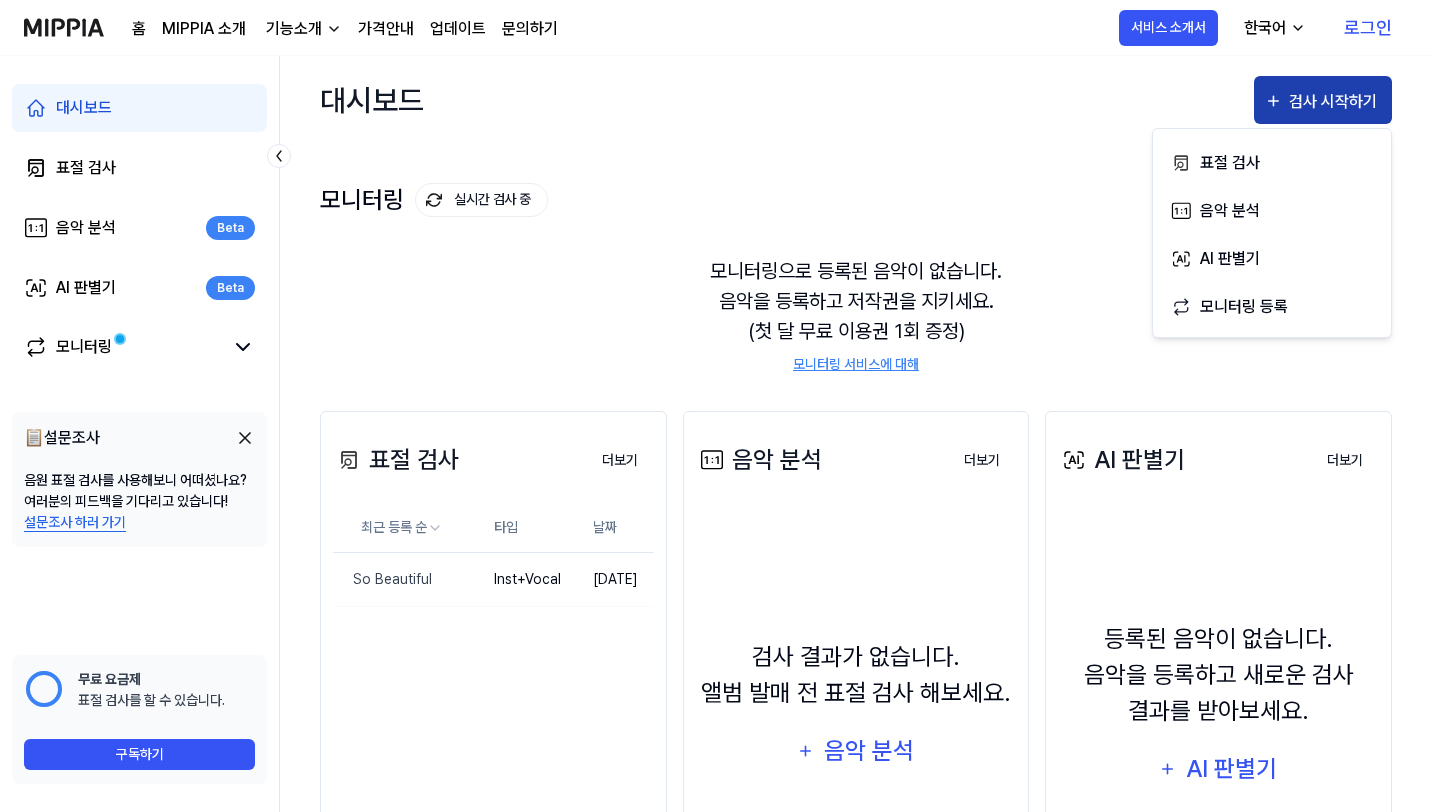click on "검사 시작하기" at bounding box center [1335, 102] 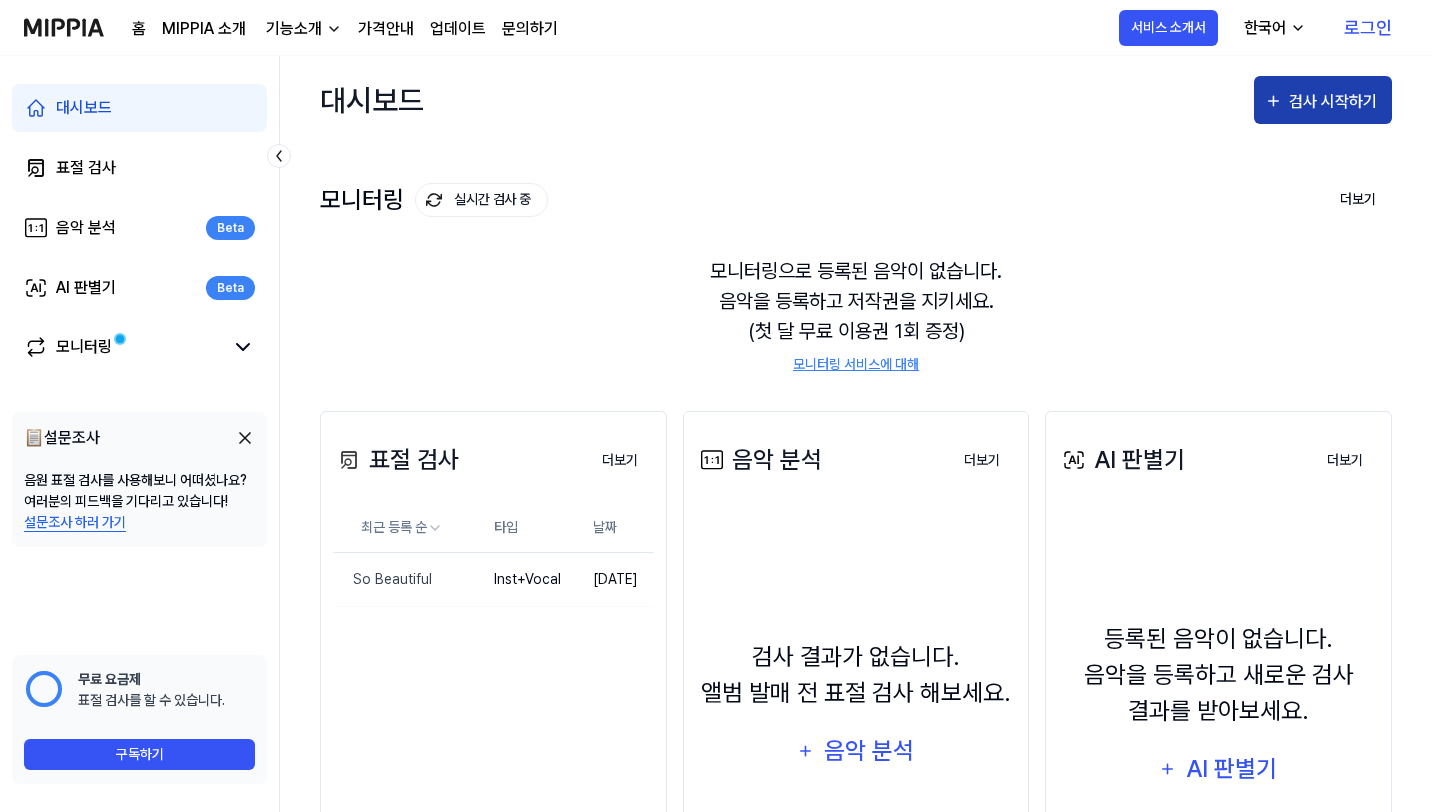 click on "검사 시작하기" at bounding box center [1335, 102] 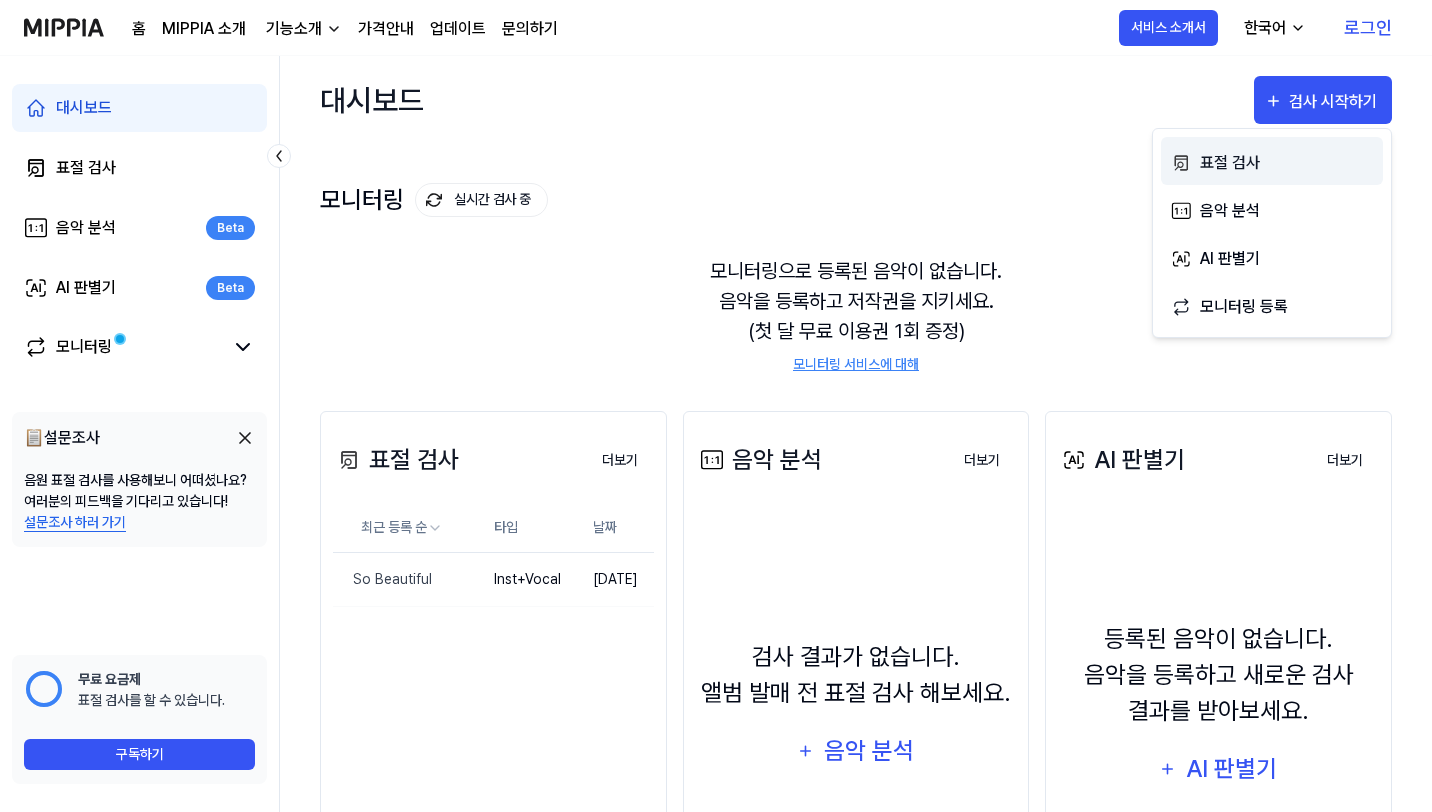 click on "표절 검사" at bounding box center [1287, 163] 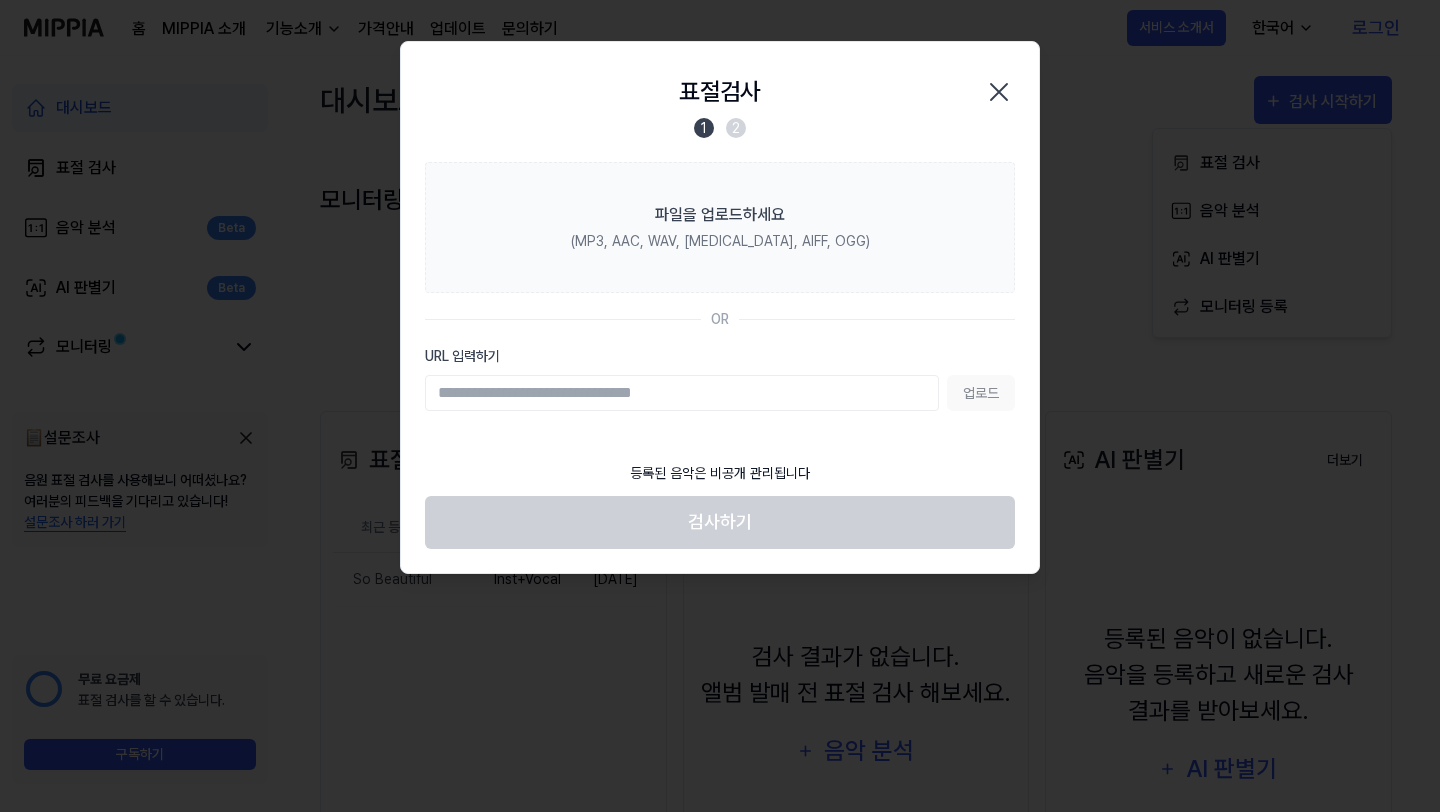 click at bounding box center [720, 406] 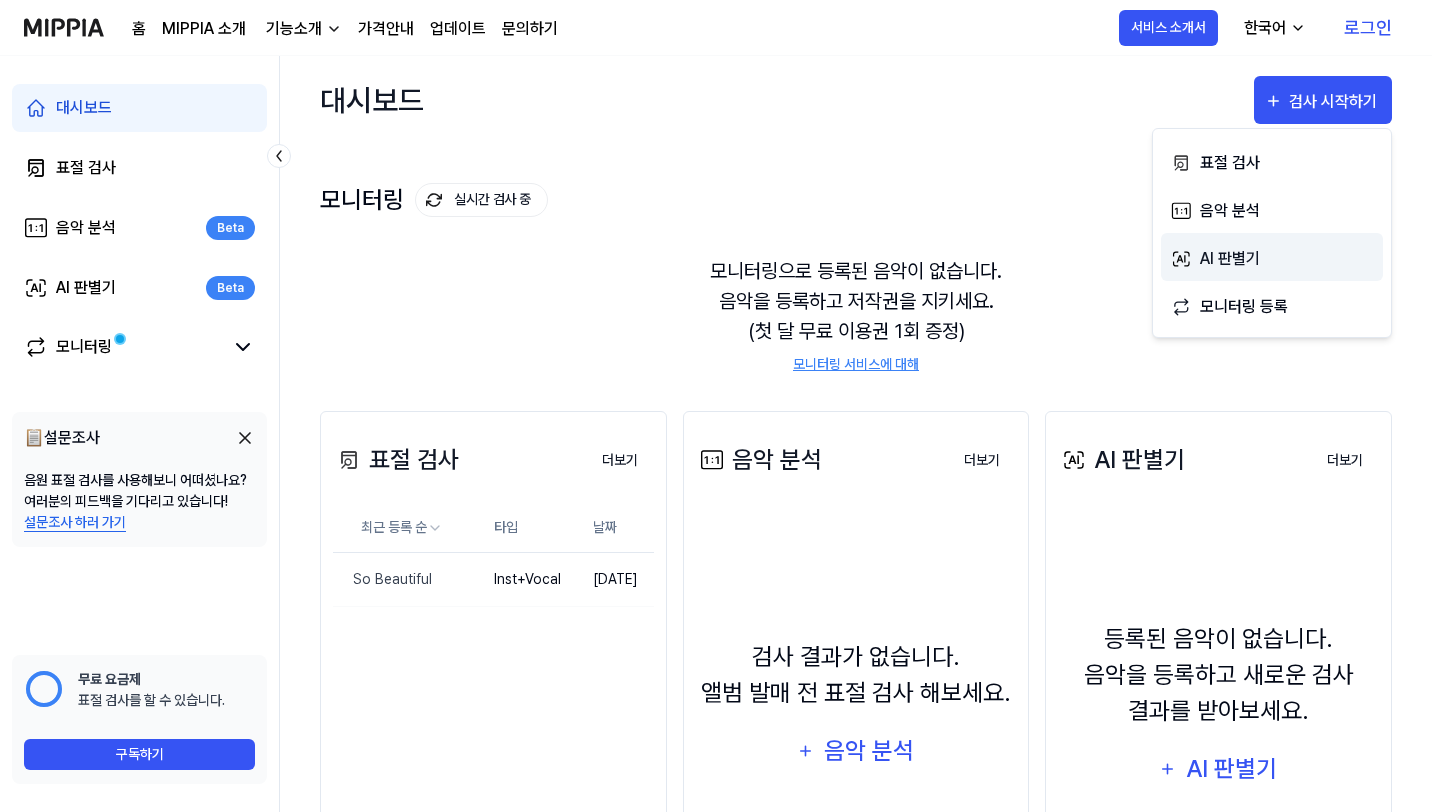 click on "AI 판별기" at bounding box center (1287, 259) 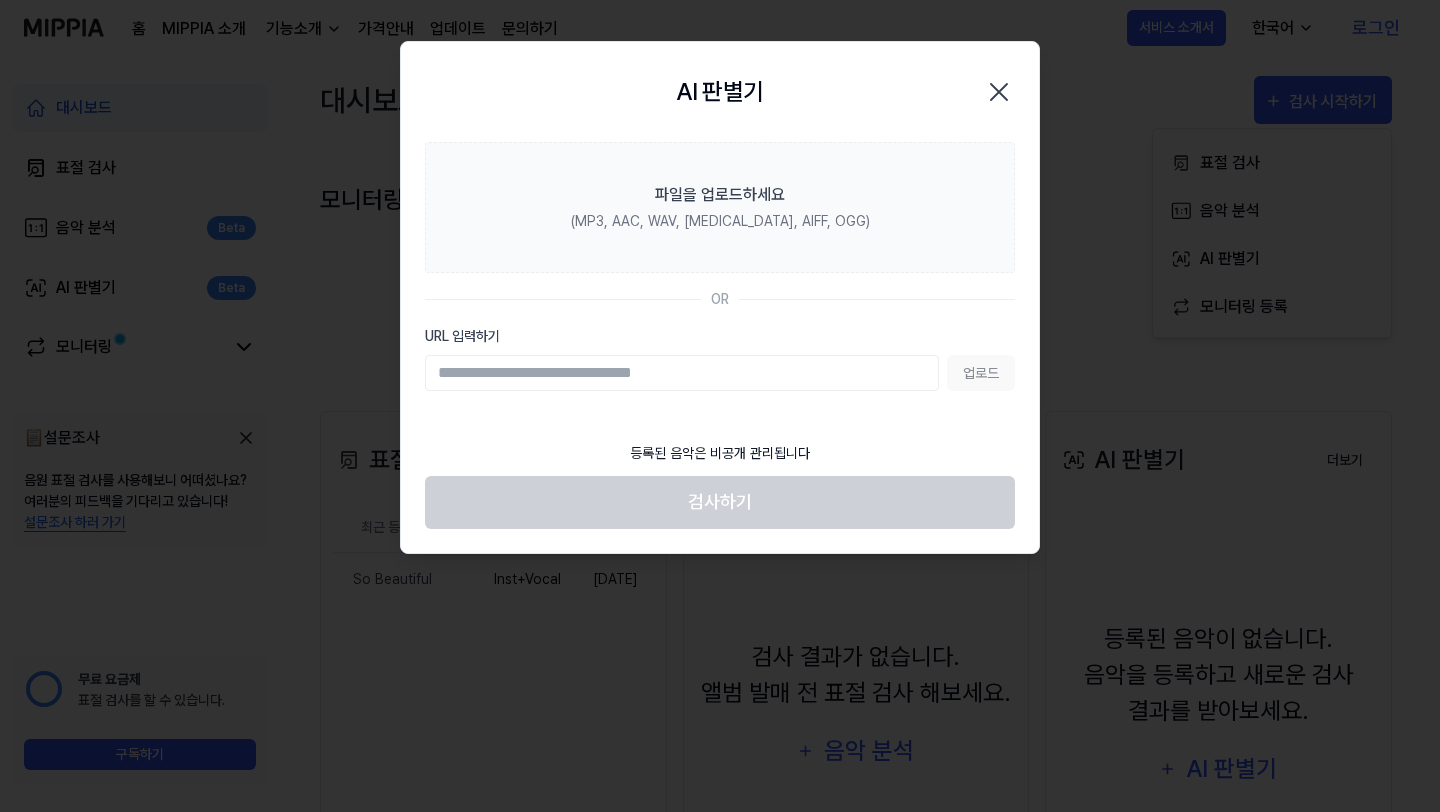 click at bounding box center (720, 406) 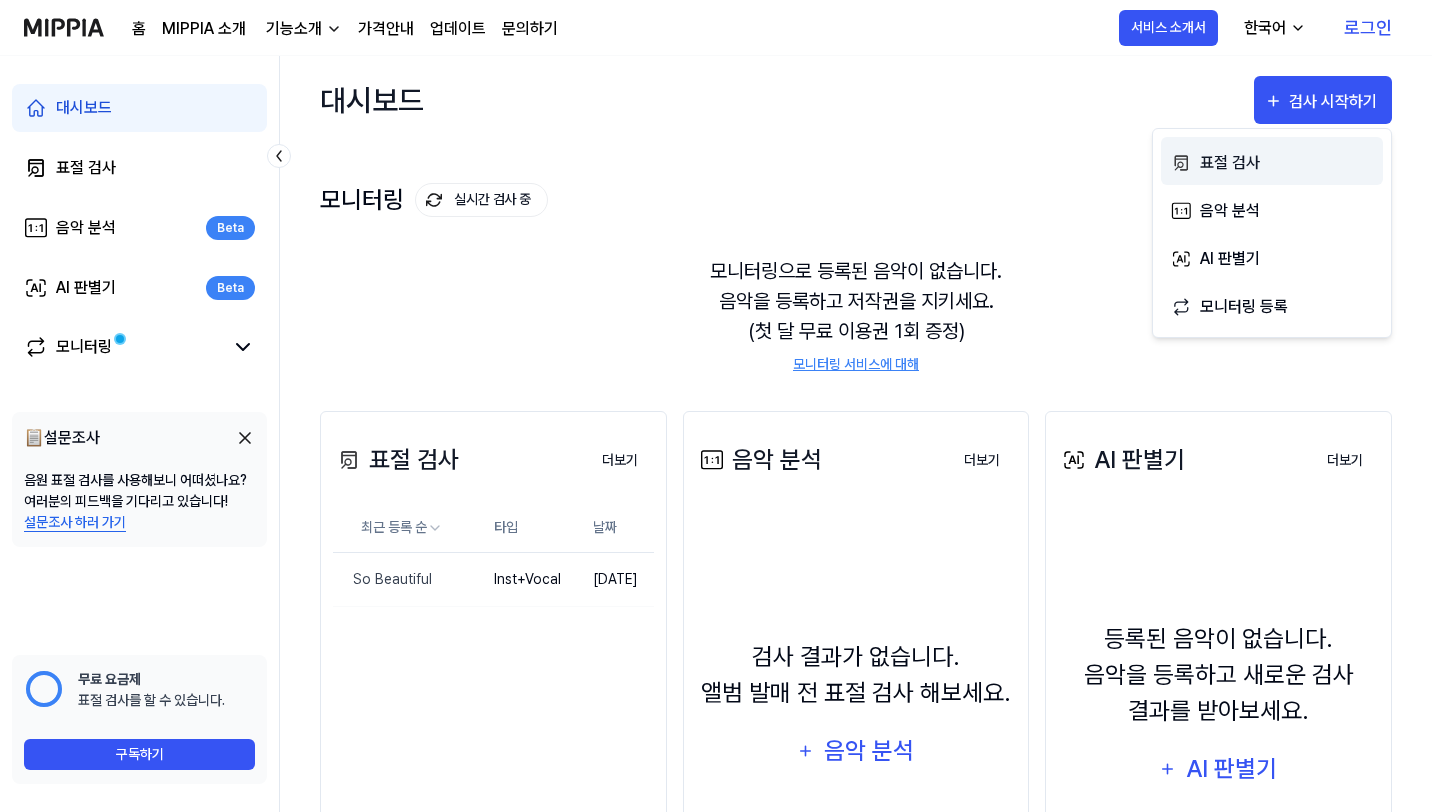 click on "표절 검사" at bounding box center [1287, 163] 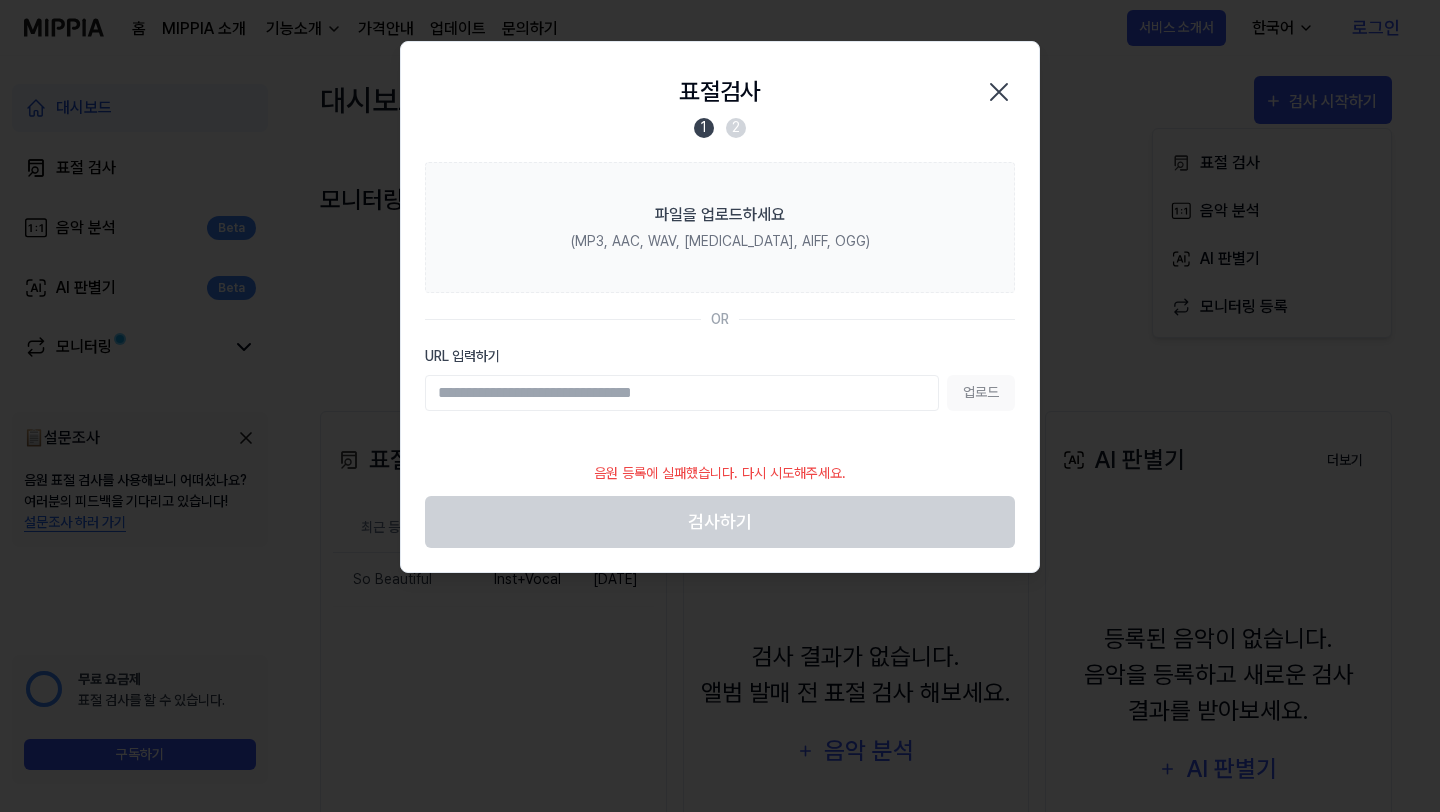 click on "URL 입력하기" at bounding box center [682, 393] 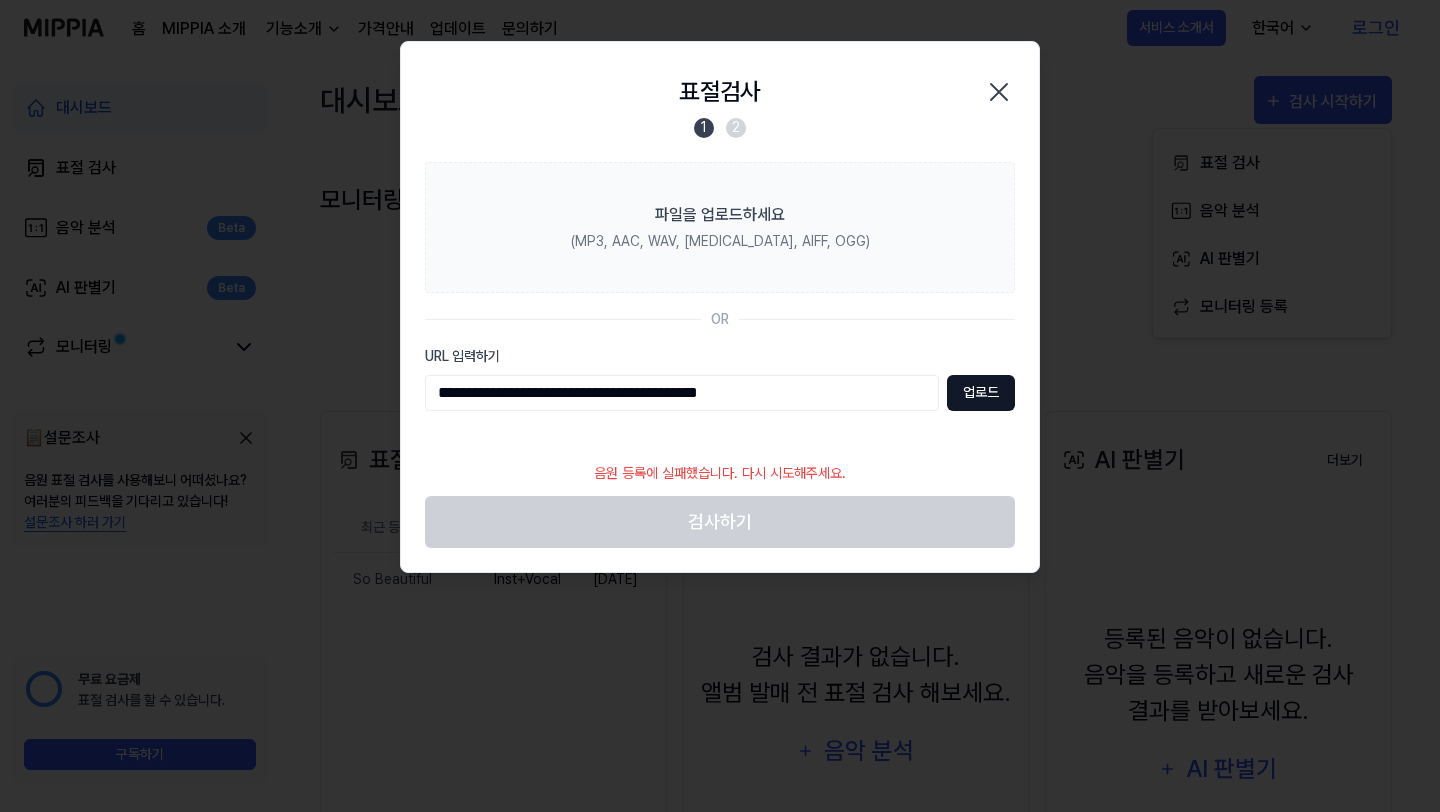 type on "**********" 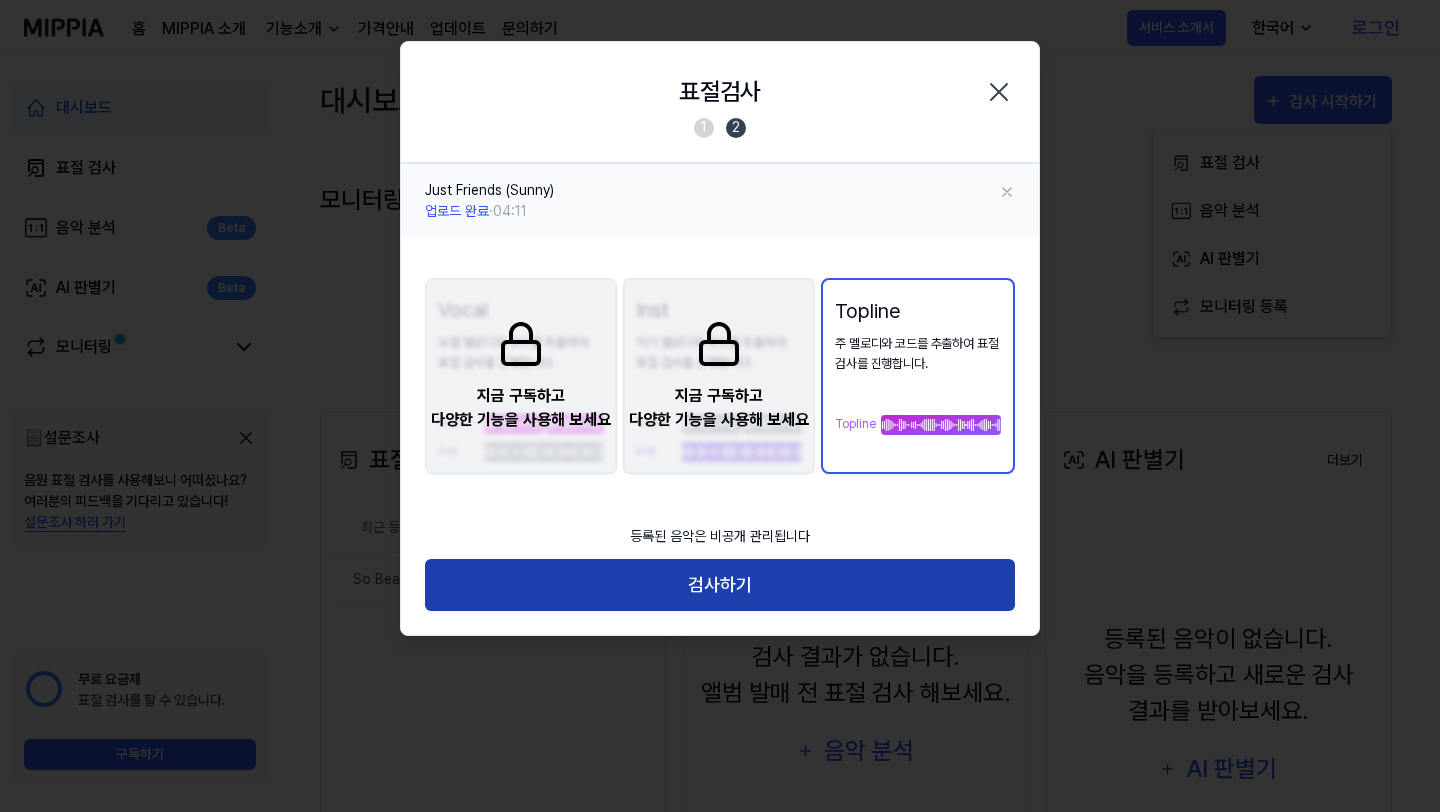 click on "검사하기" at bounding box center (720, 585) 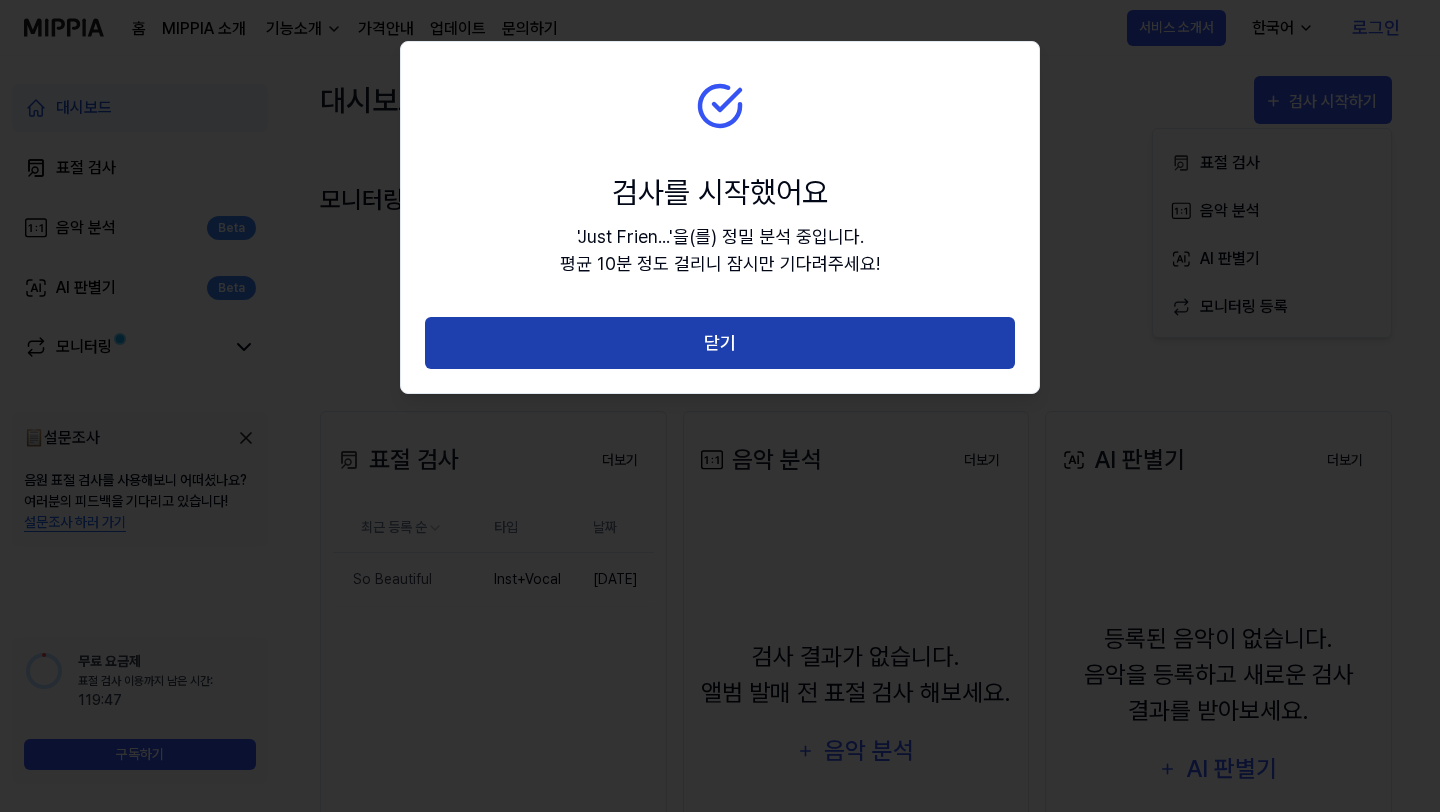 click on "닫기" at bounding box center [720, 343] 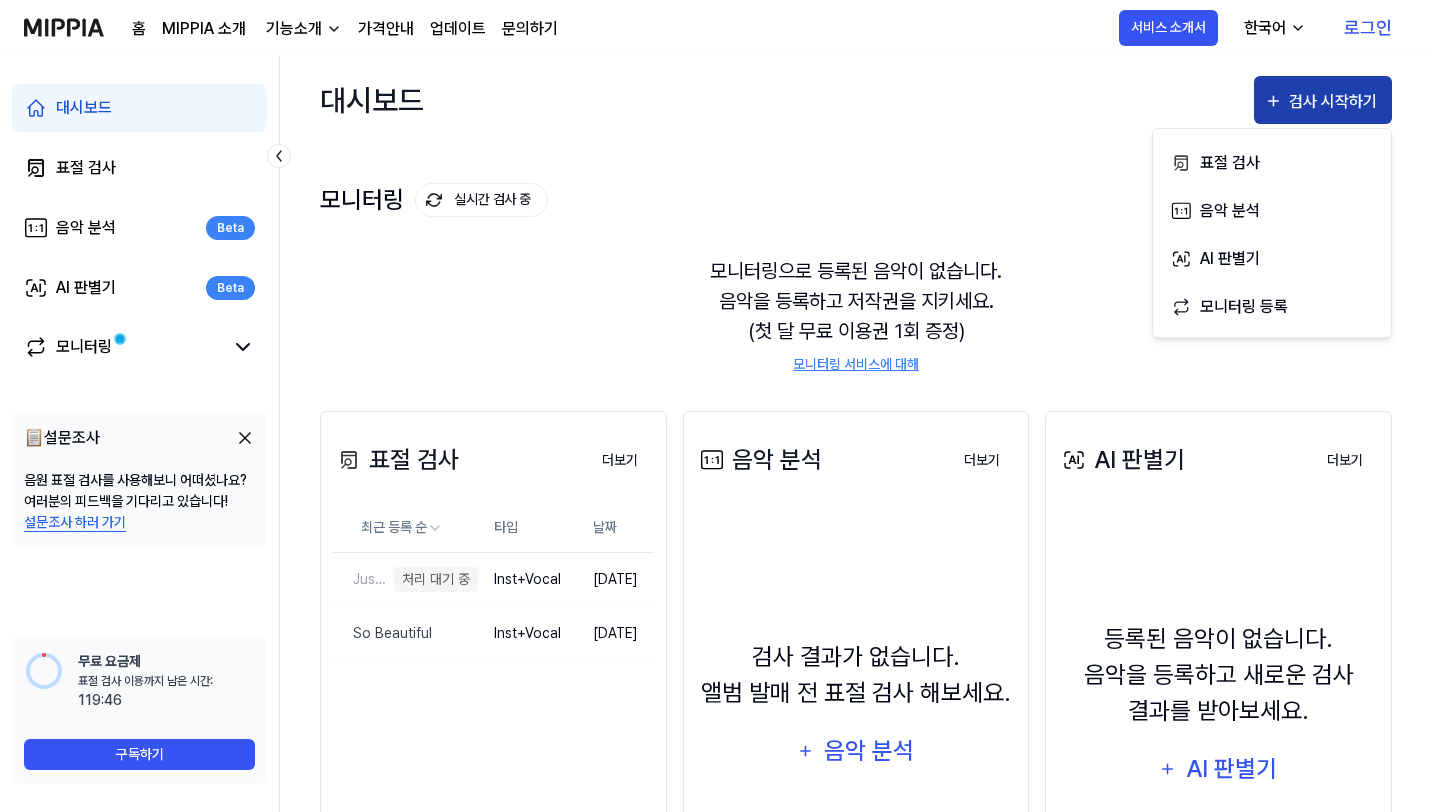 click on "검사 시작하기" at bounding box center [1335, 102] 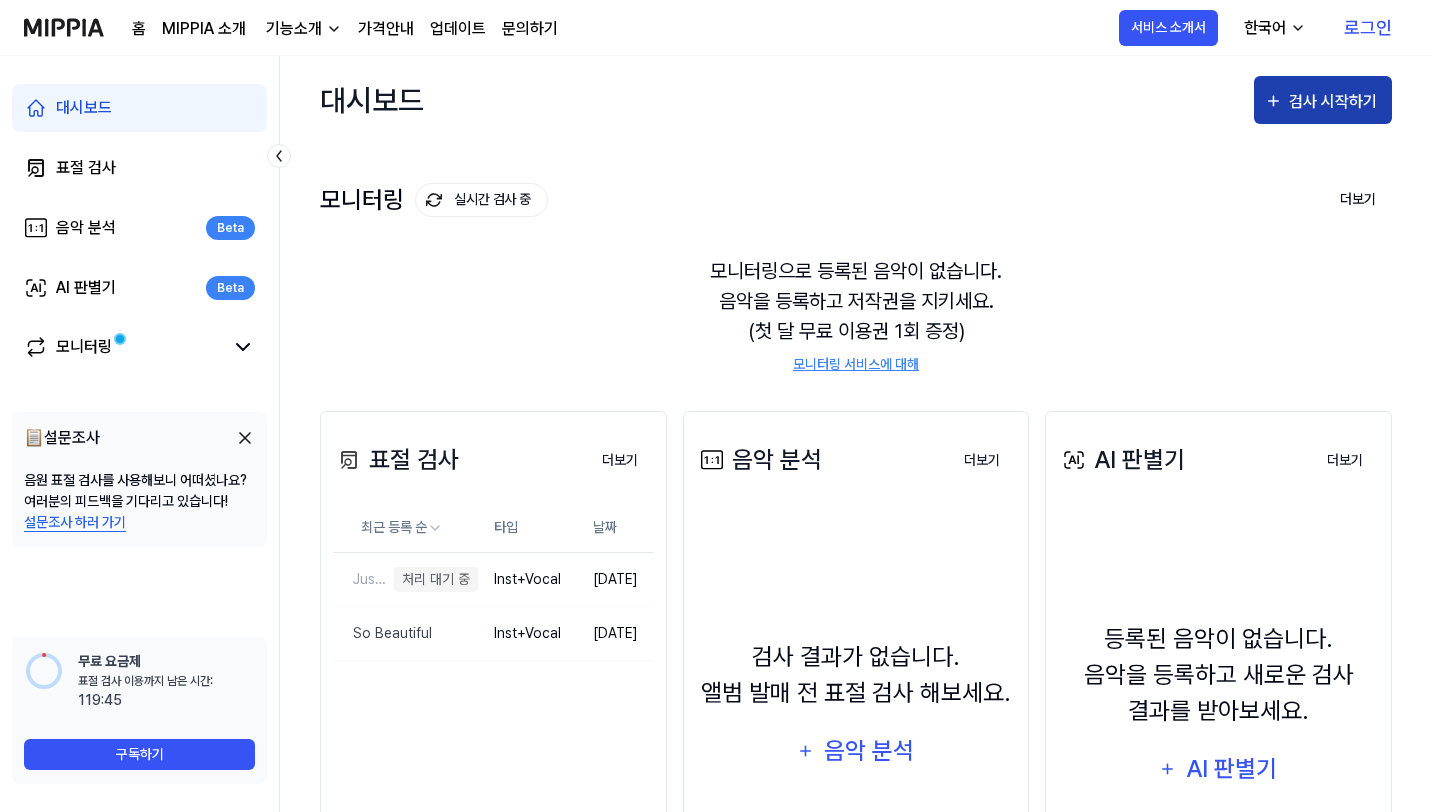 click on "검사 시작하기" at bounding box center (1335, 102) 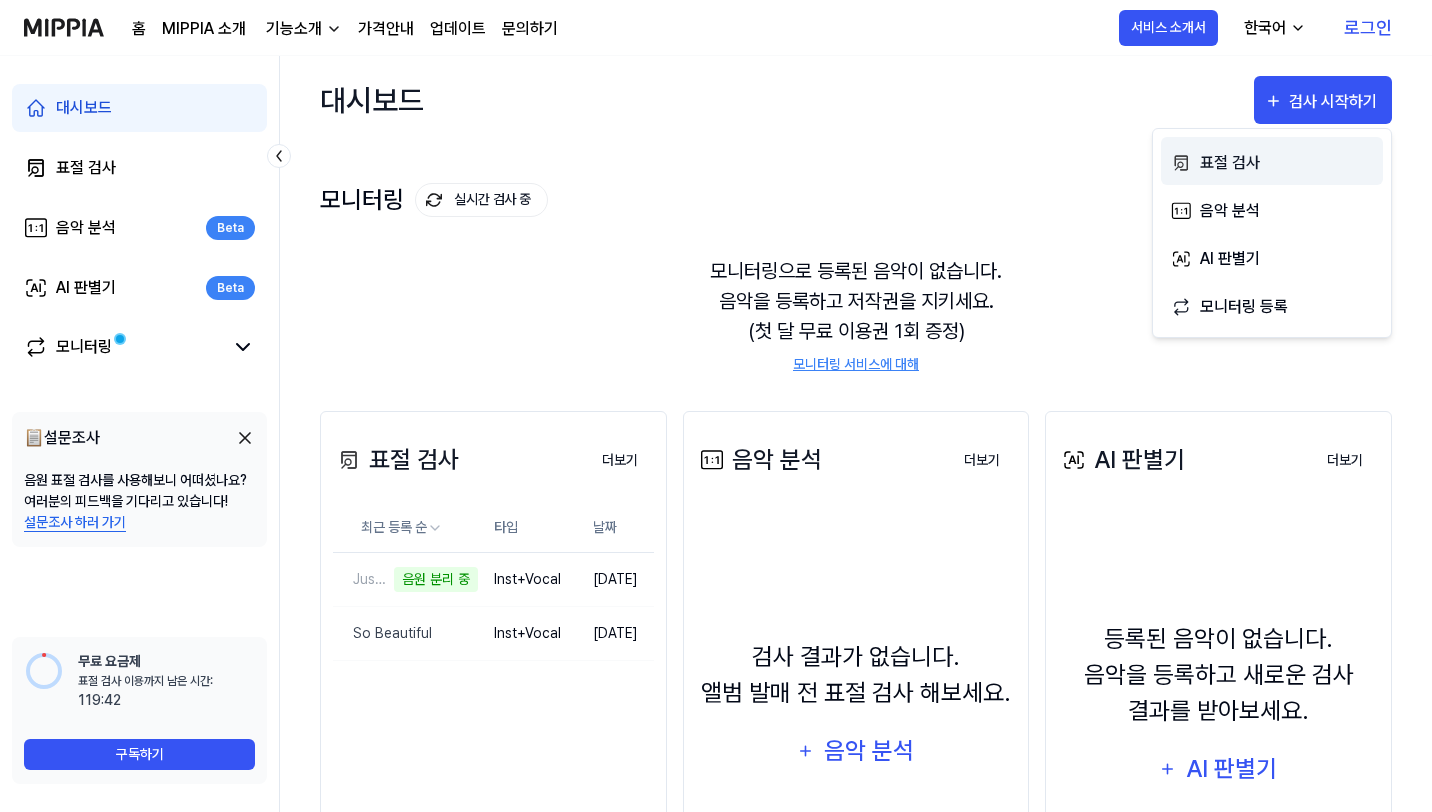 click on "표절 검사" at bounding box center (1287, 163) 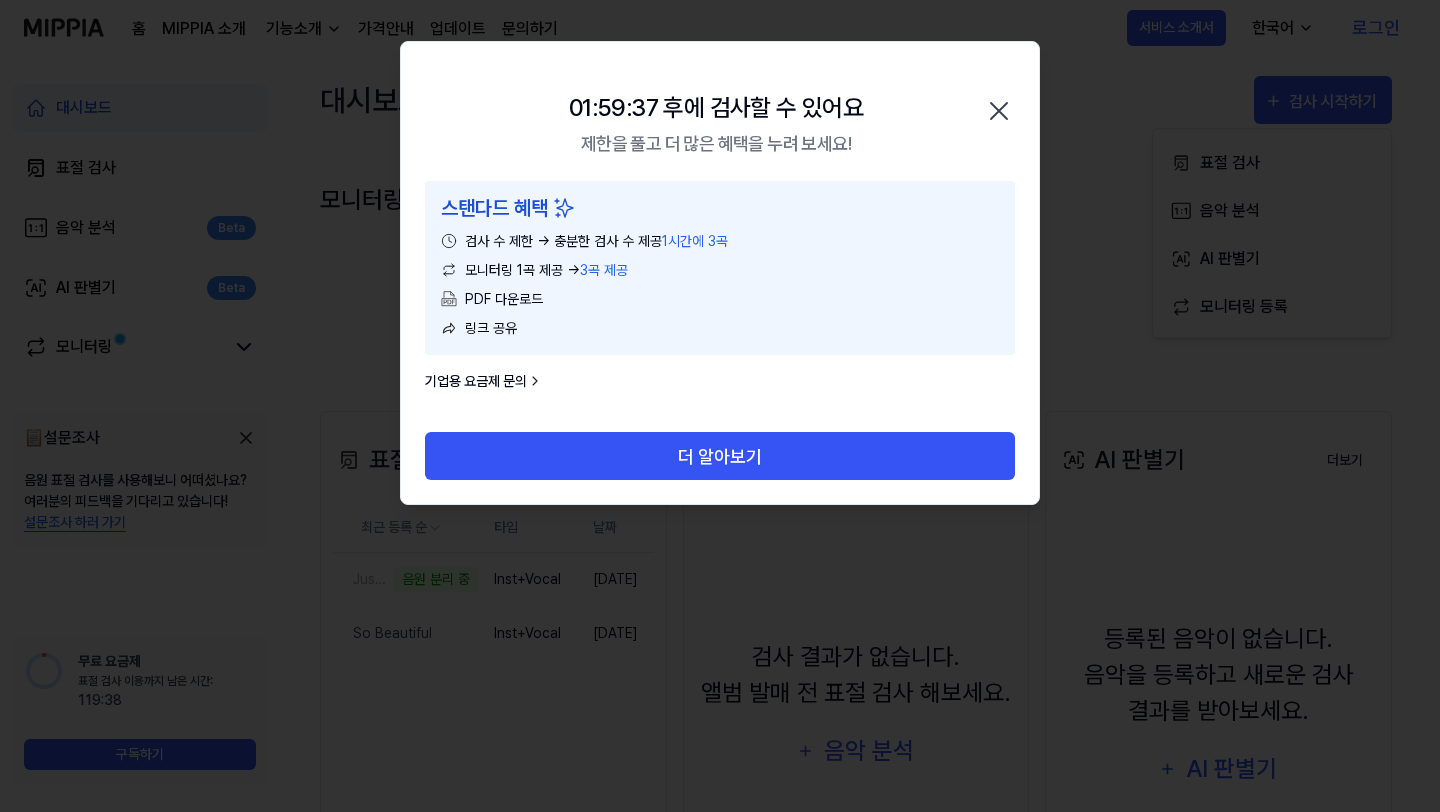 click on "01:59:37 후에 검사할 수 있어요" at bounding box center (716, 108) 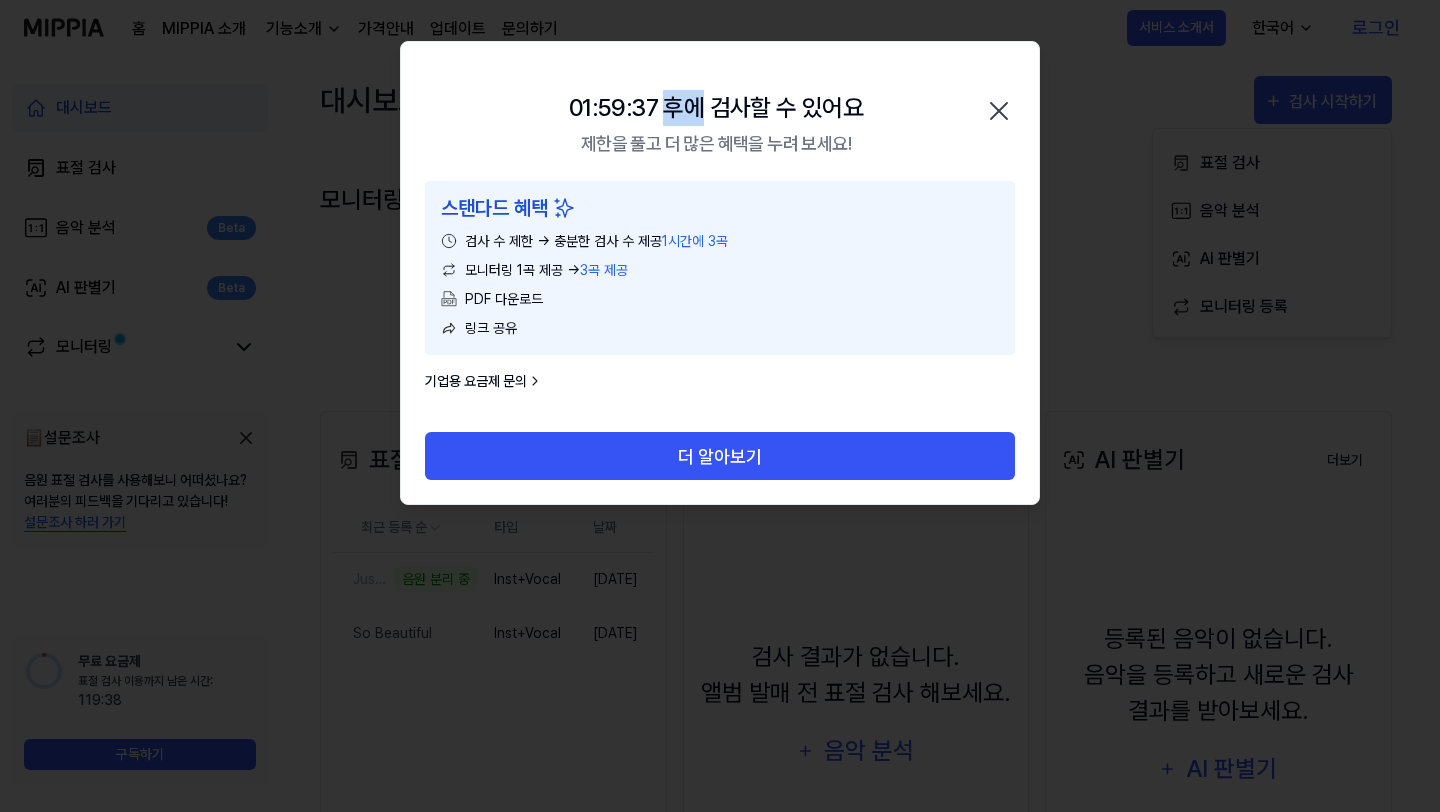 click on "01:59:37 후에 검사할 수 있어요" at bounding box center [716, 108] 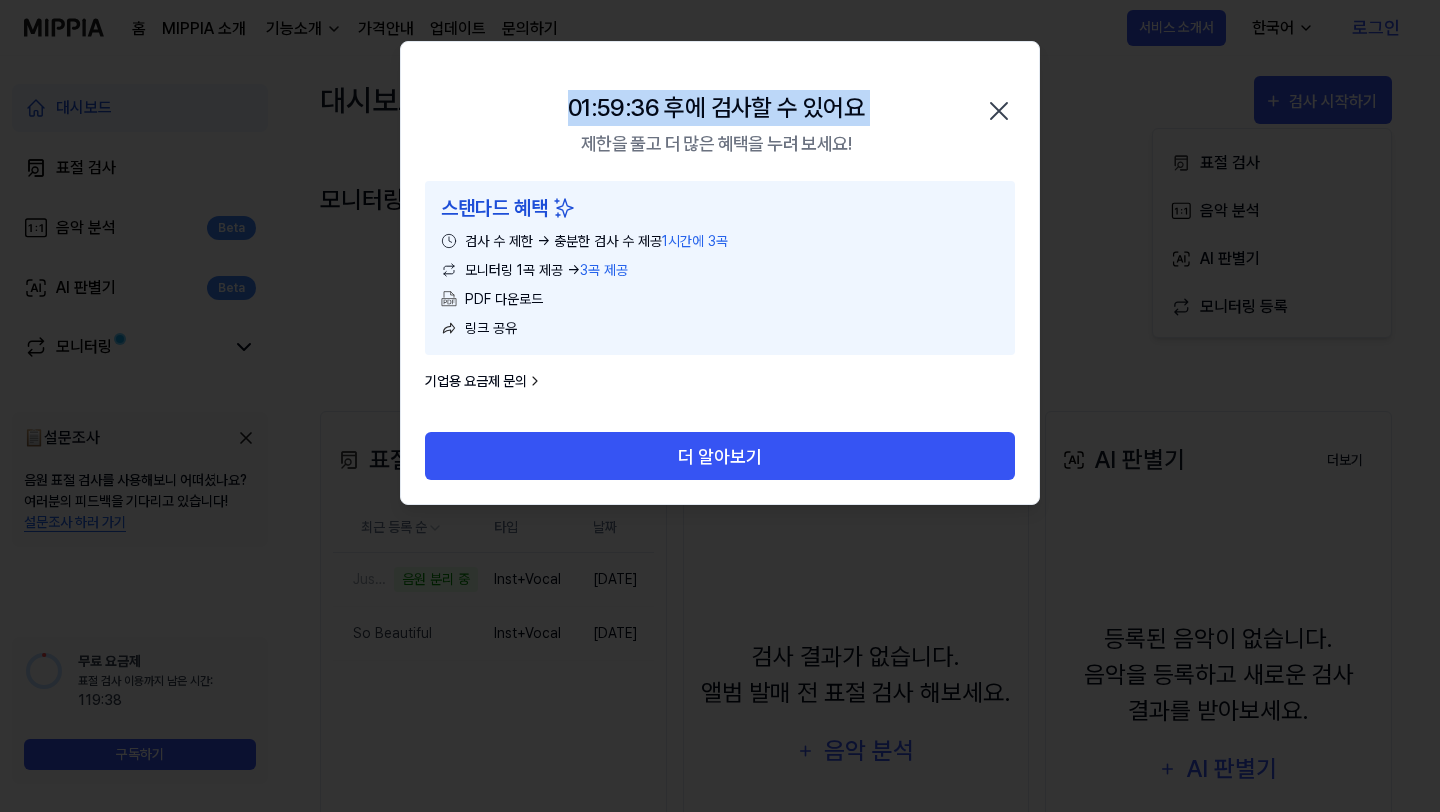 click on "01:59:36 후에 검사할 수 있어요" at bounding box center [716, 108] 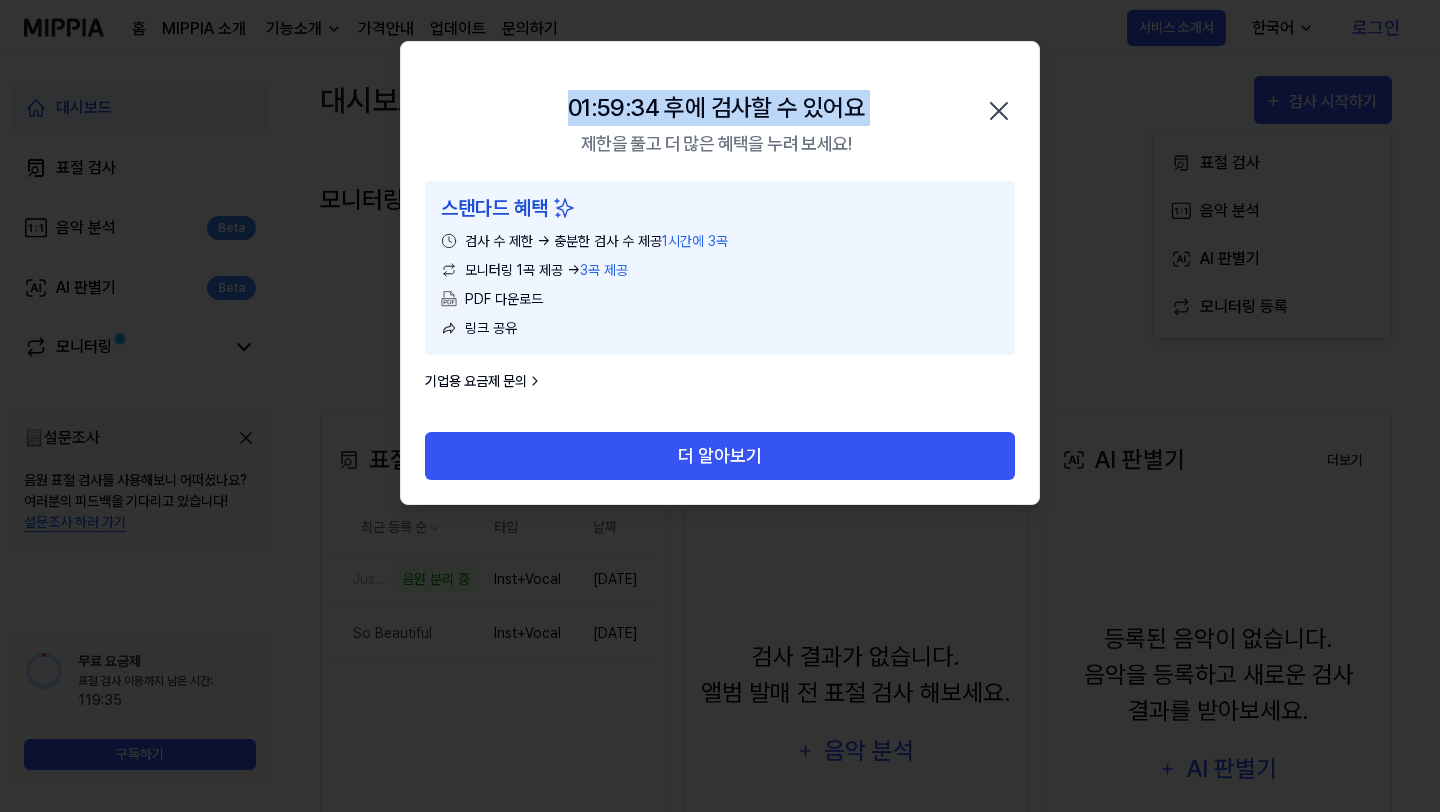 click on "01:59:34 후에 검사할 수 있어요" at bounding box center (716, 108) 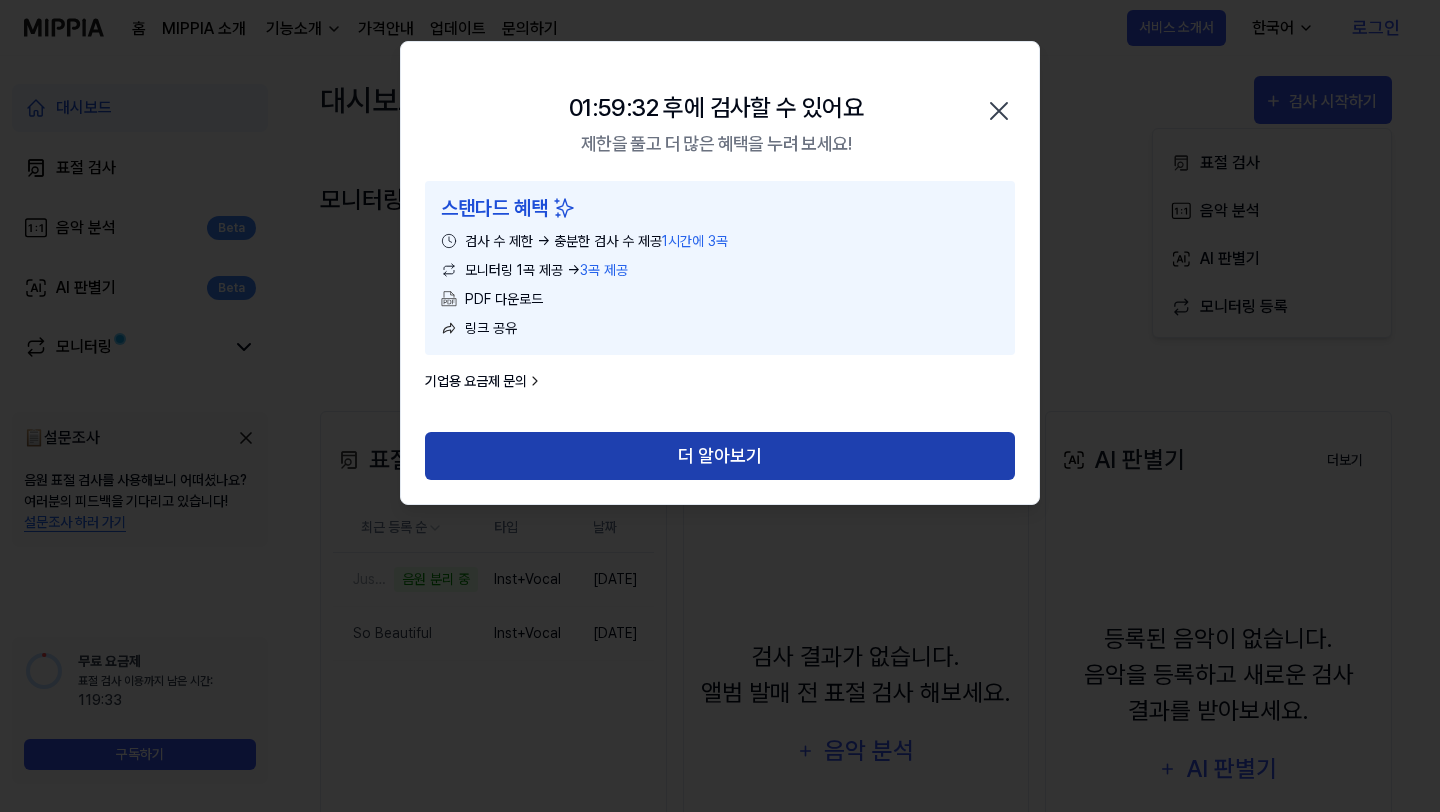 click on "더 알아보기" at bounding box center [720, 456] 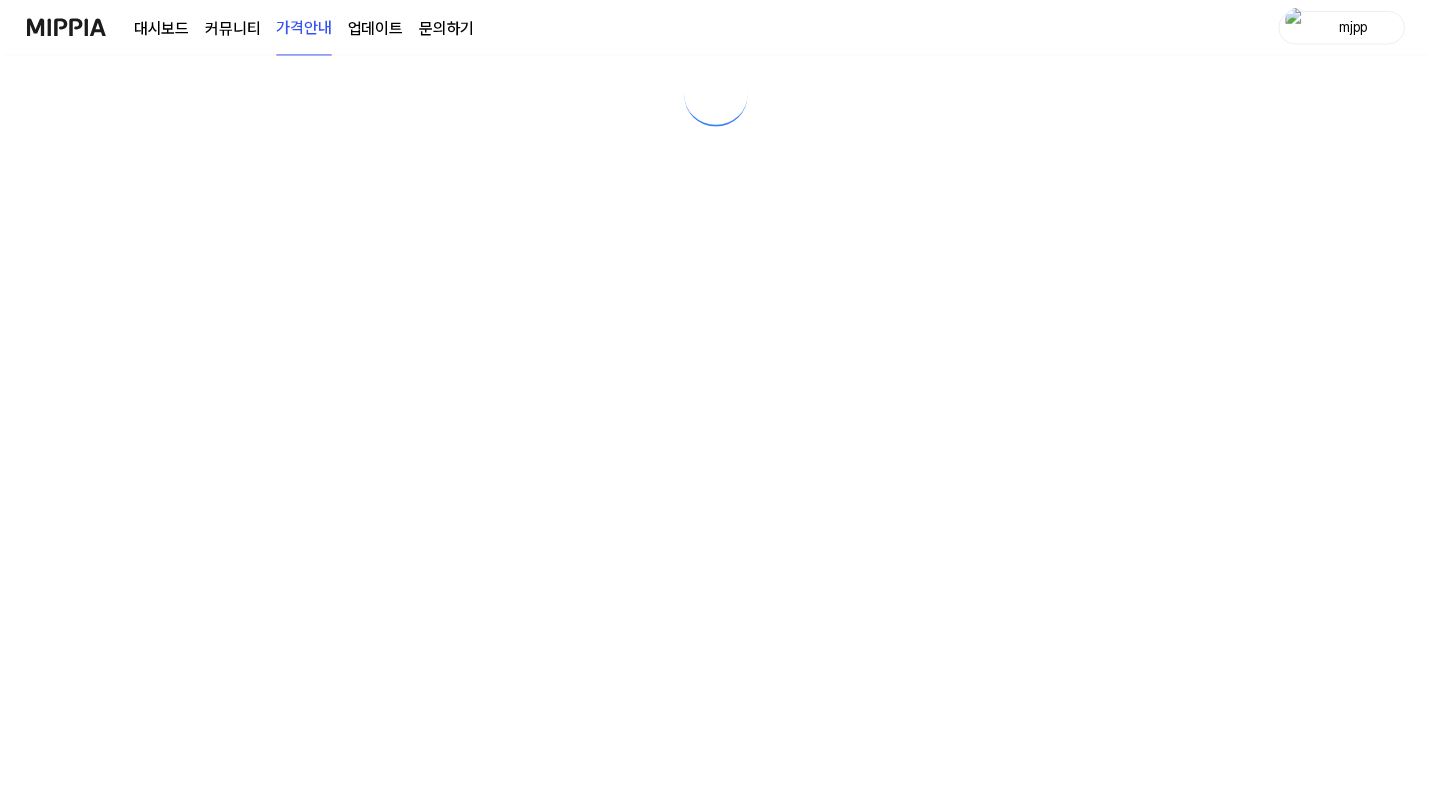 scroll, scrollTop: 0, scrollLeft: 0, axis: both 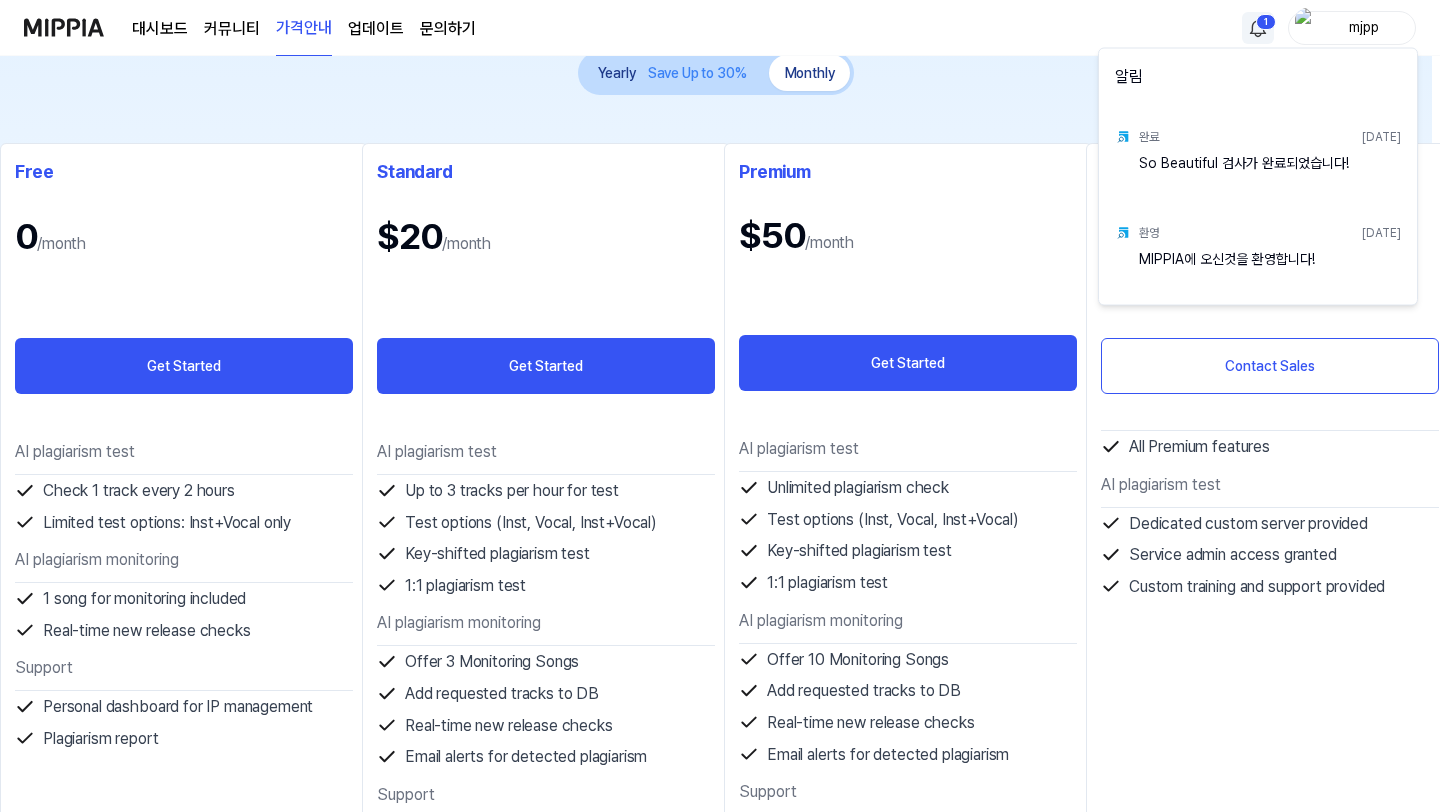 click on "대시보드 커뮤니티 가격안내 업데이트 문의하기 1 mjpp Choose the right plan to protect your music IP Yearly Save Up to 30% Monthly Free 0 /month Get Started AI plagiarism test Check 1 track every 2 hours Limited test options: Inst+Vocal only AI plagiarism monitoring 1 song for monitoring included Real-time new release checks Support Personal dashboard for IP management Plagiarism report Standard $20 /month Get Started AI plagiarism test Up to 3 tracks per hour for test Test options (Inst, Vocal, Inst+Vocal) Key-shifted plagiarism test 1:1 plagiarism test AI plagiarism monitoring Offer 3 Monitoring Songs Add requested tracks to DB Real-time new release checks Email alerts for detected plagiarism Support Personal dashboard for IP management Plagiarism report Plagiarism report PDF Download Plagiarism report sharing URL File storage Premium $50 /month Get Started AI plagiarism test Unlimited plagiarism check Test options (Inst, Vocal, Inst+Vocal) Key-shifted plagiarism test 1:1 plagiarism test" at bounding box center [720, 227] 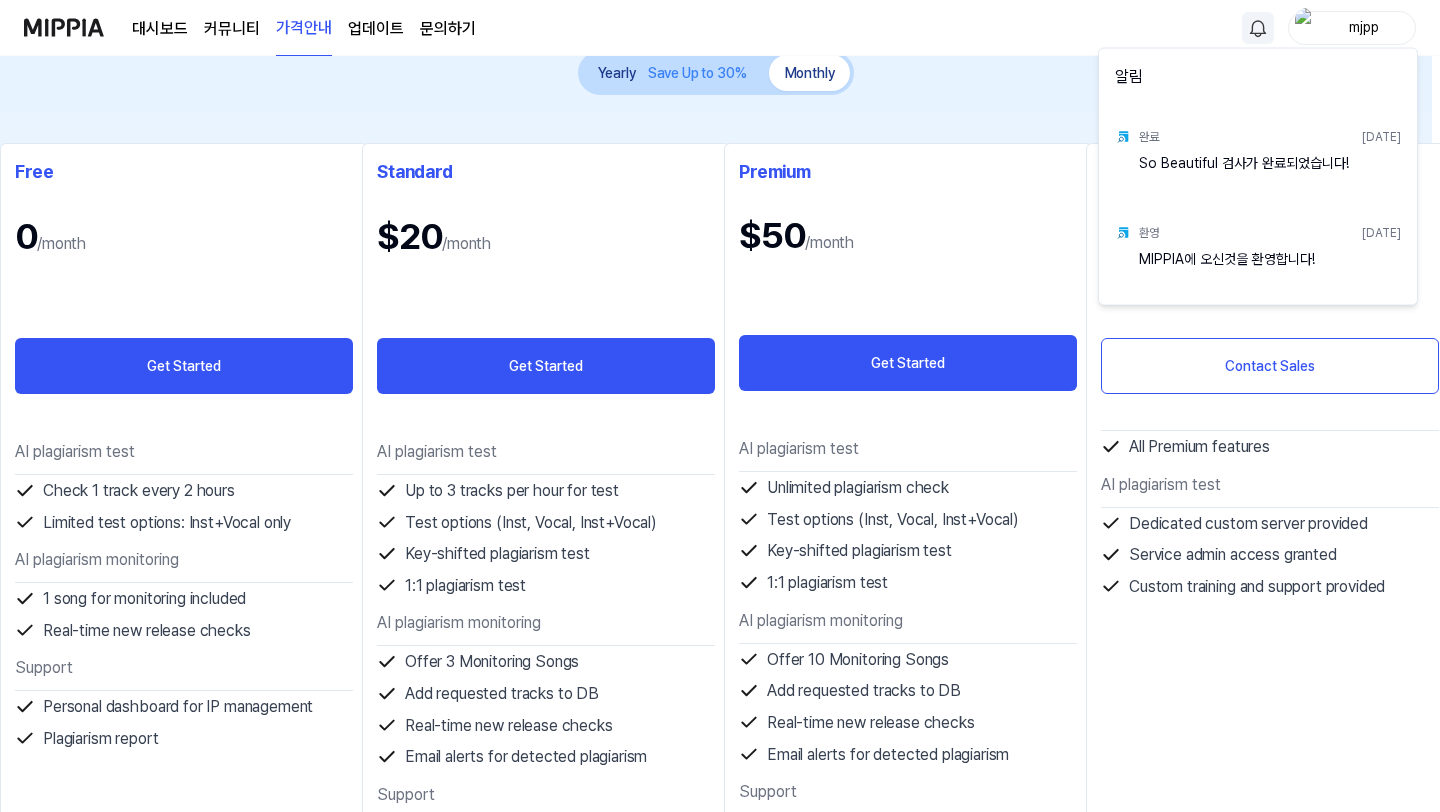 click on "대시보드 커뮤니티 가격안내 업데이트 문의하기 mjpp Choose the right plan to protect your music IP Yearly Save Up to 30% Monthly Free 0 /month Get Started AI plagiarism test Check 1 track every 2 hours Limited test options: Inst+Vocal only AI plagiarism monitoring 1 song for monitoring included Real-time new release checks Support Personal dashboard for IP management Plagiarism report Standard $20 /month Get Started AI plagiarism test Up to 3 tracks per hour for test Test options (Inst, Vocal, Inst+Vocal) Key-shifted plagiarism test 1:1 plagiarism test AI plagiarism monitoring Offer 3 Monitoring Songs Add requested tracks to DB Real-time new release checks Email alerts for detected plagiarism Support Personal dashboard for IP management Plagiarism report Plagiarism report PDF Download Plagiarism report sharing URL File storage Premium $50 /month Get Started AI plagiarism test Unlimited plagiarism check Test options (Inst, Vocal, Inst+Vocal) Key-shifted plagiarism test 1:1 plagiarism test" at bounding box center (720, 227) 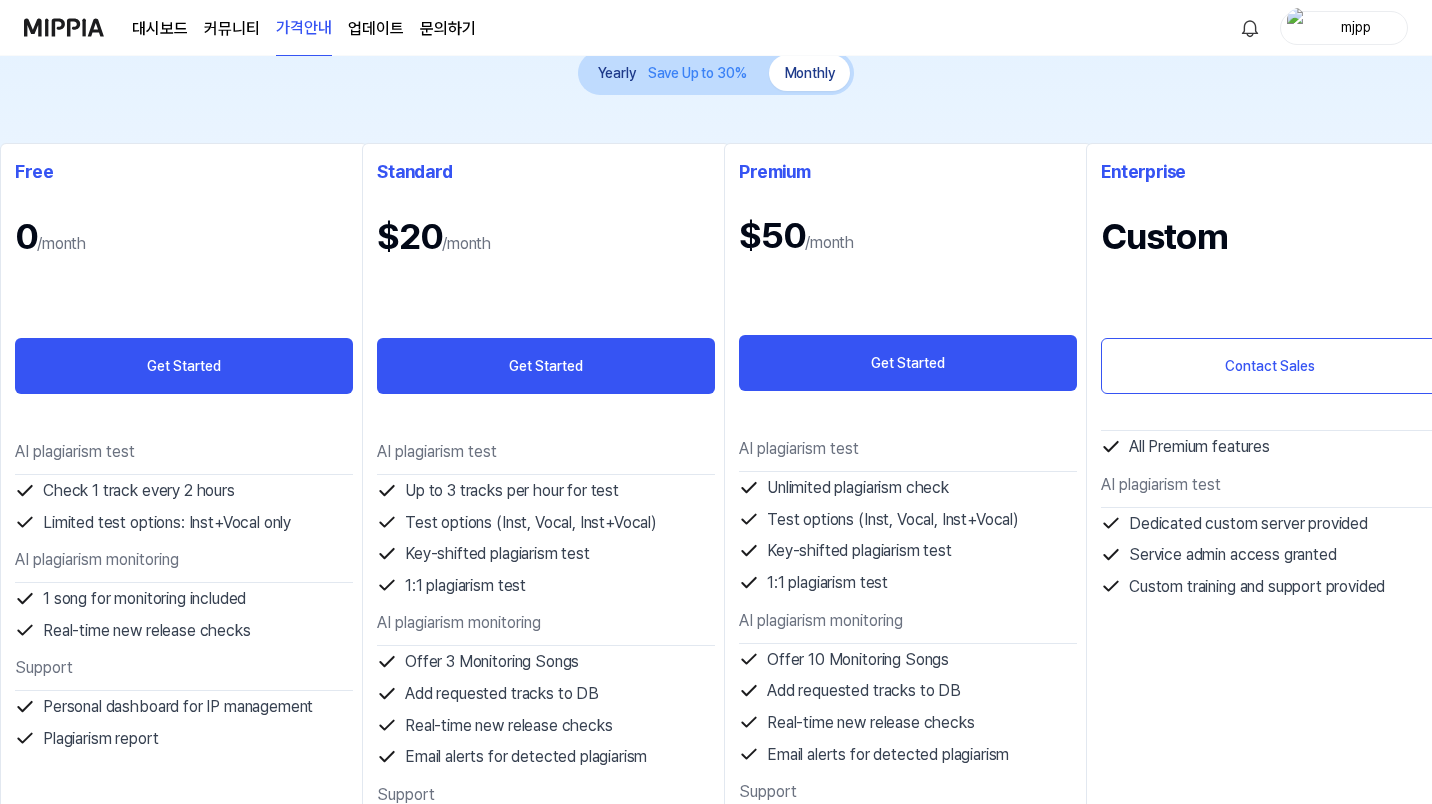 click on "mjpp" at bounding box center (1356, 27) 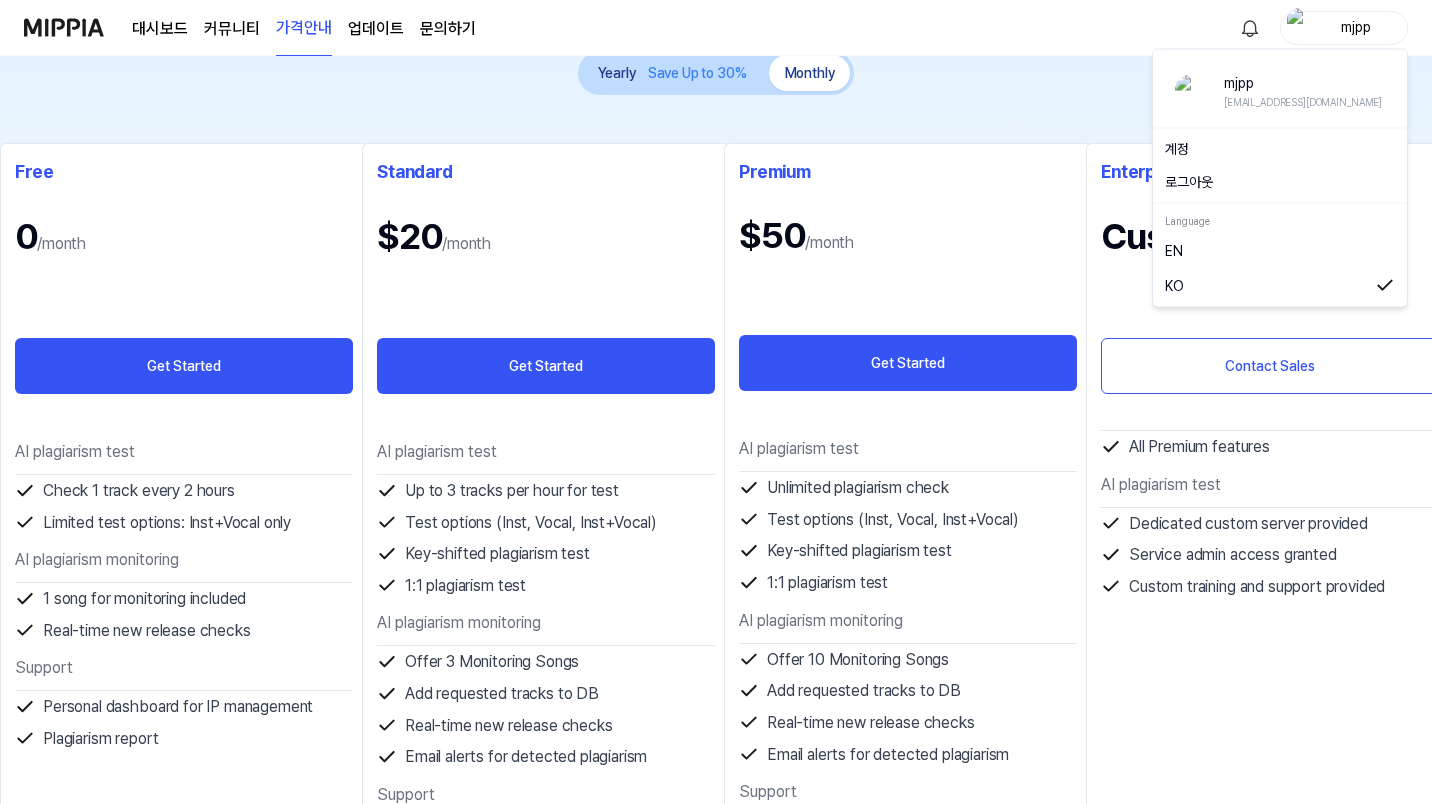 click on "mjpp" at bounding box center [1356, 27] 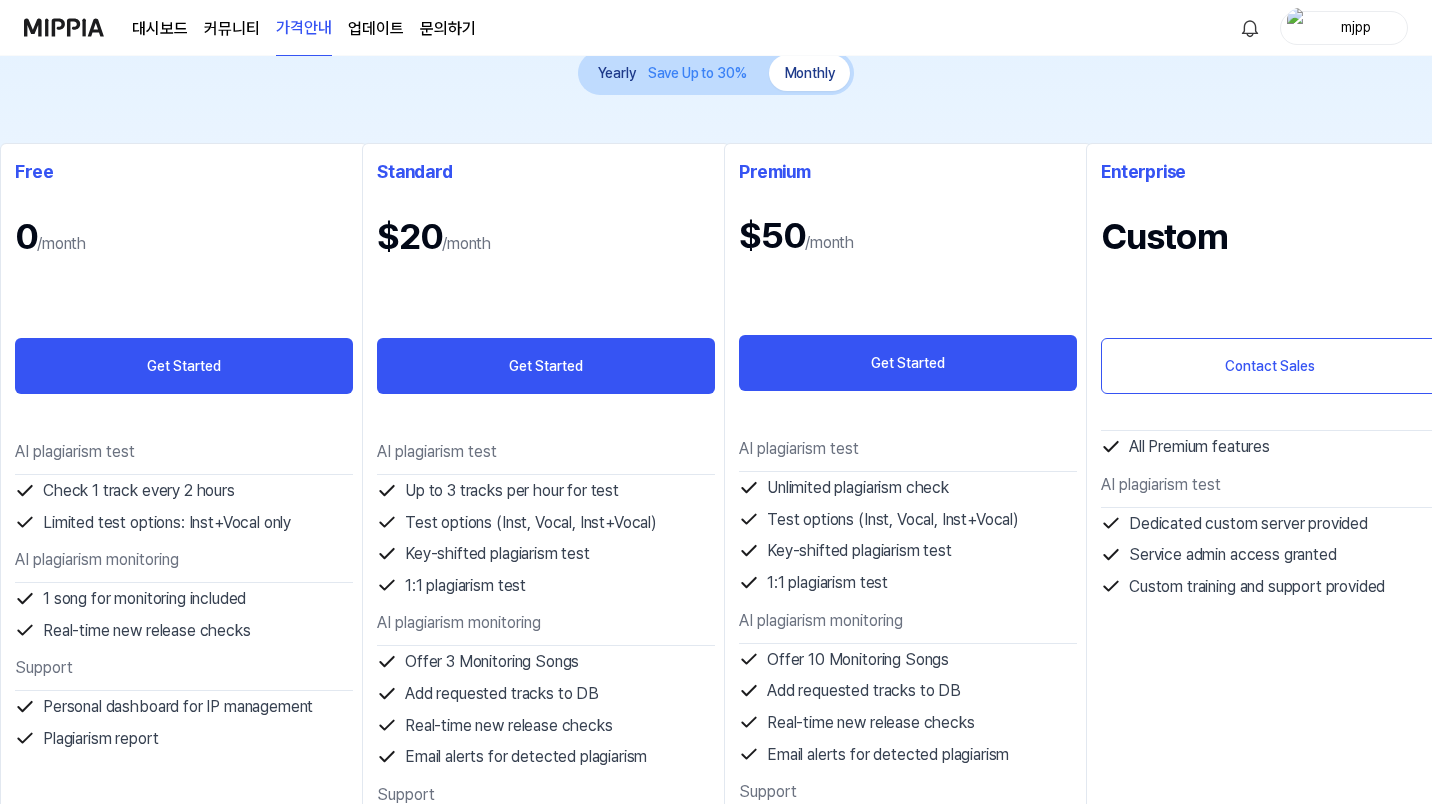 click at bounding box center (64, 27) 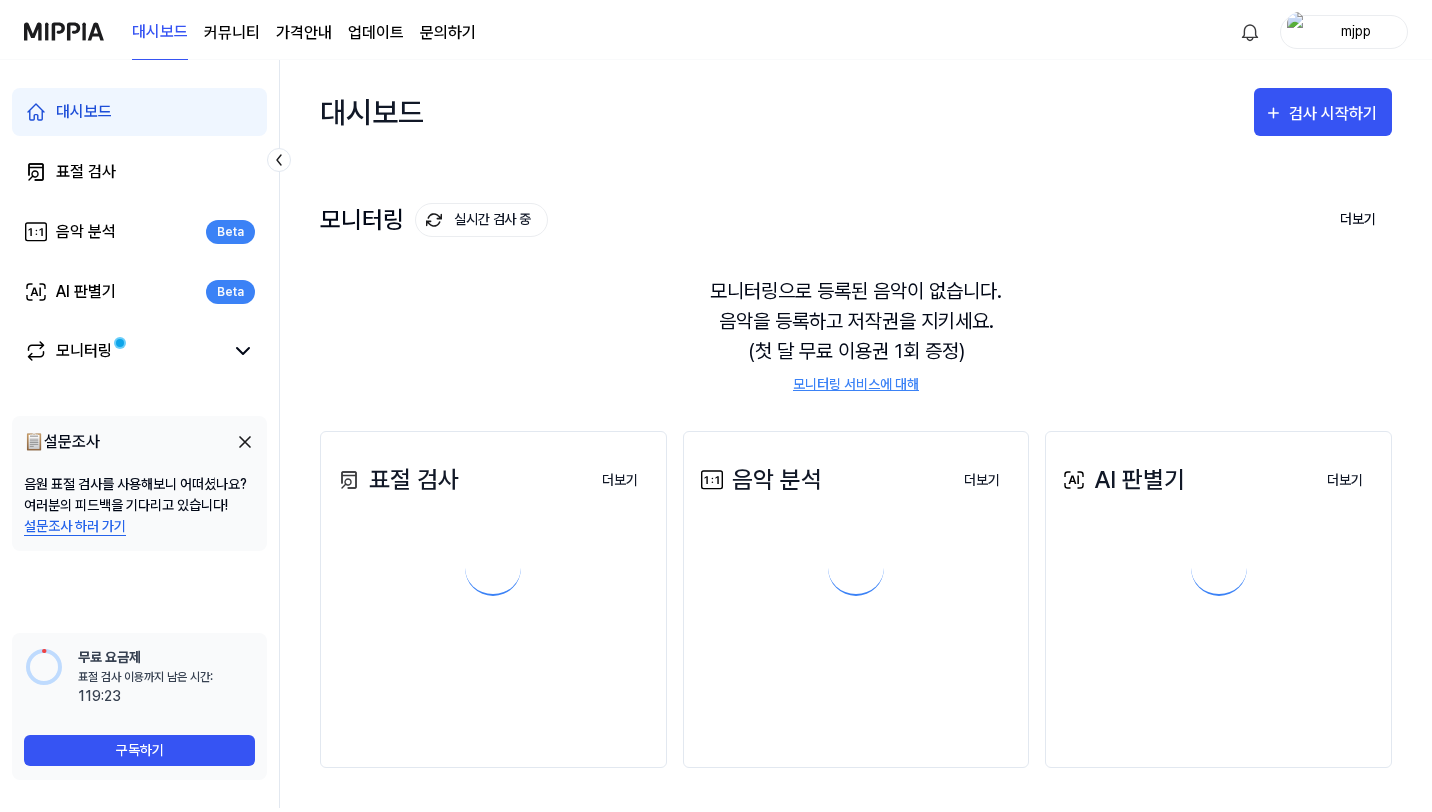 scroll, scrollTop: 0, scrollLeft: 0, axis: both 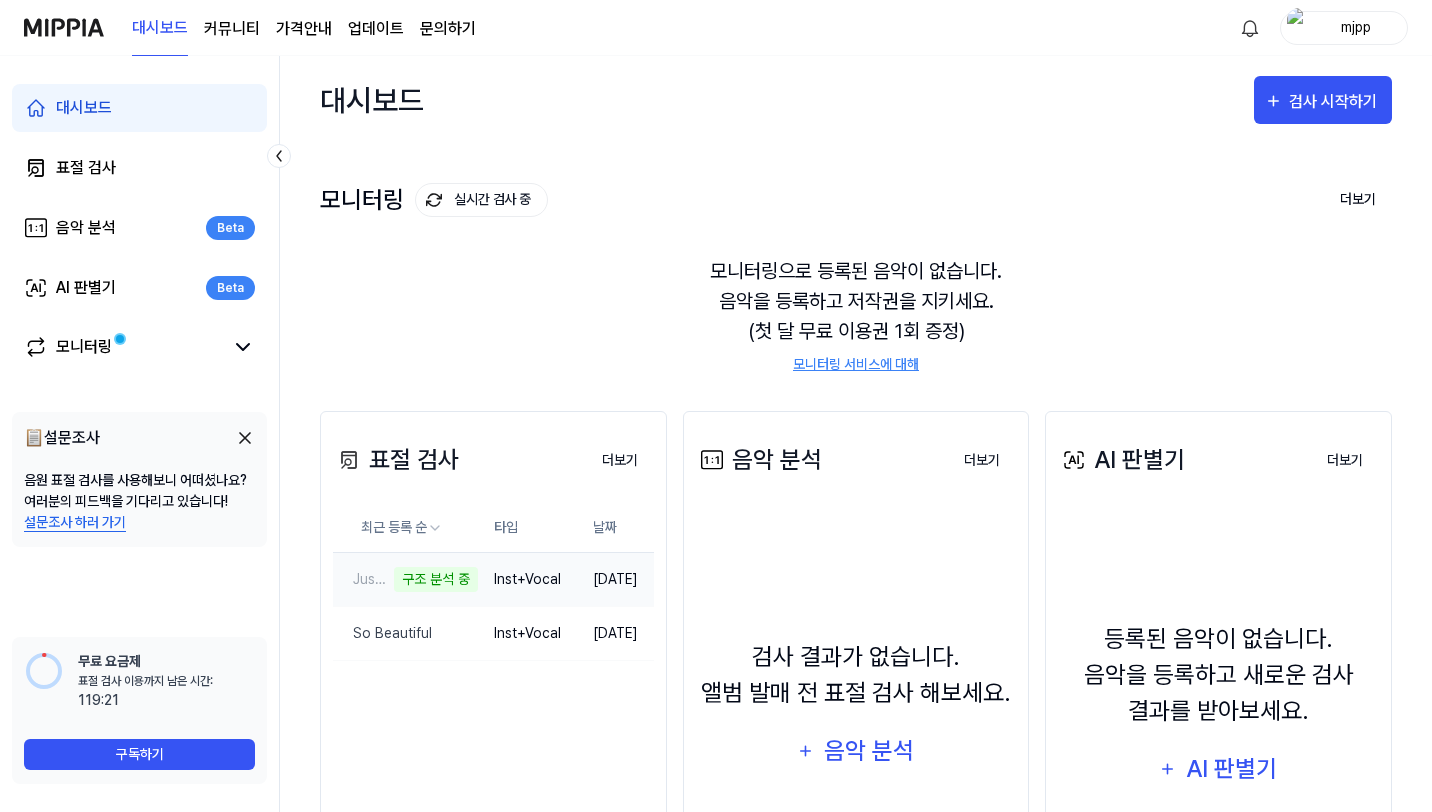 click on "Inst+Vocal" at bounding box center (527, 579) 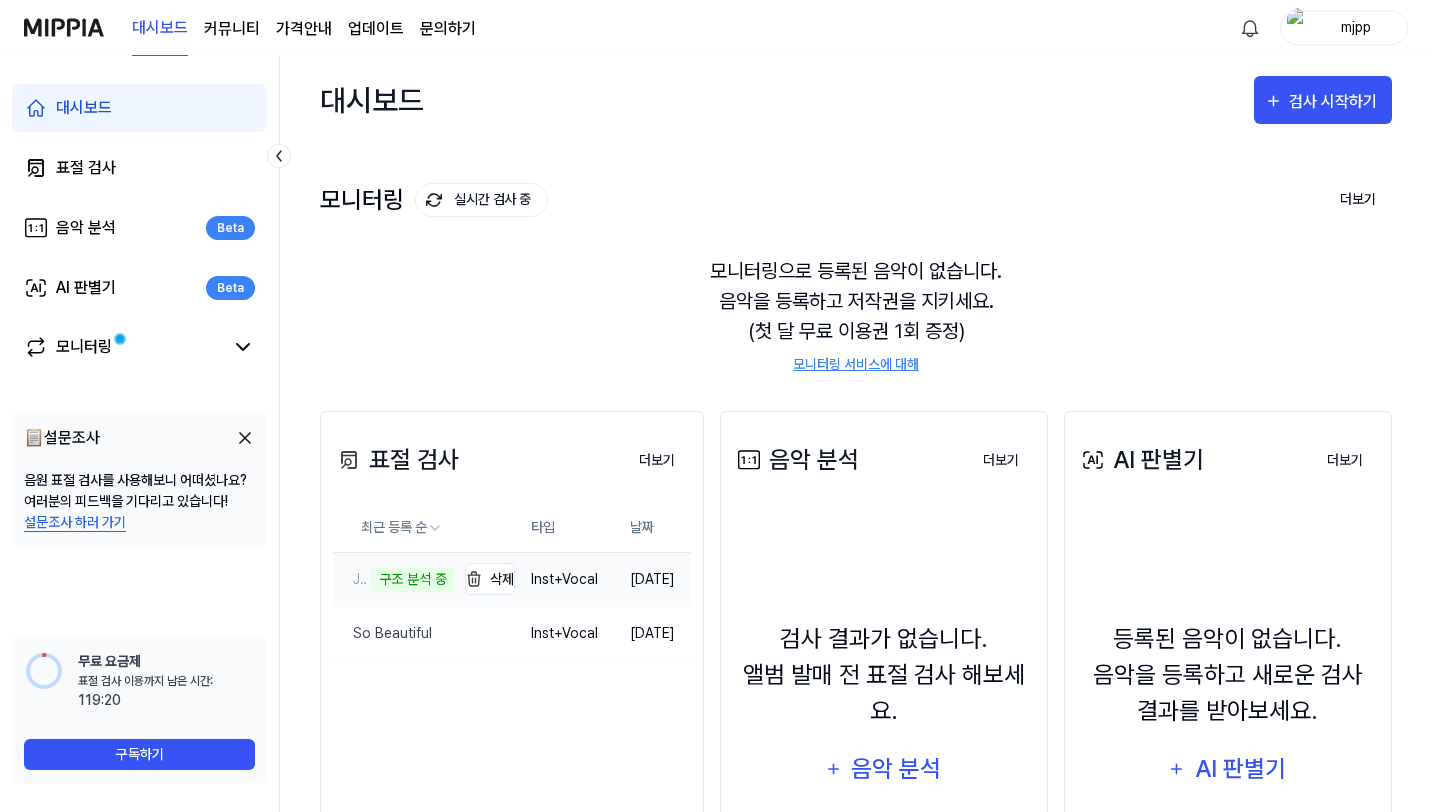 click on "Just Friends (Sunny) 구조 분석 중" at bounding box center [394, 579] 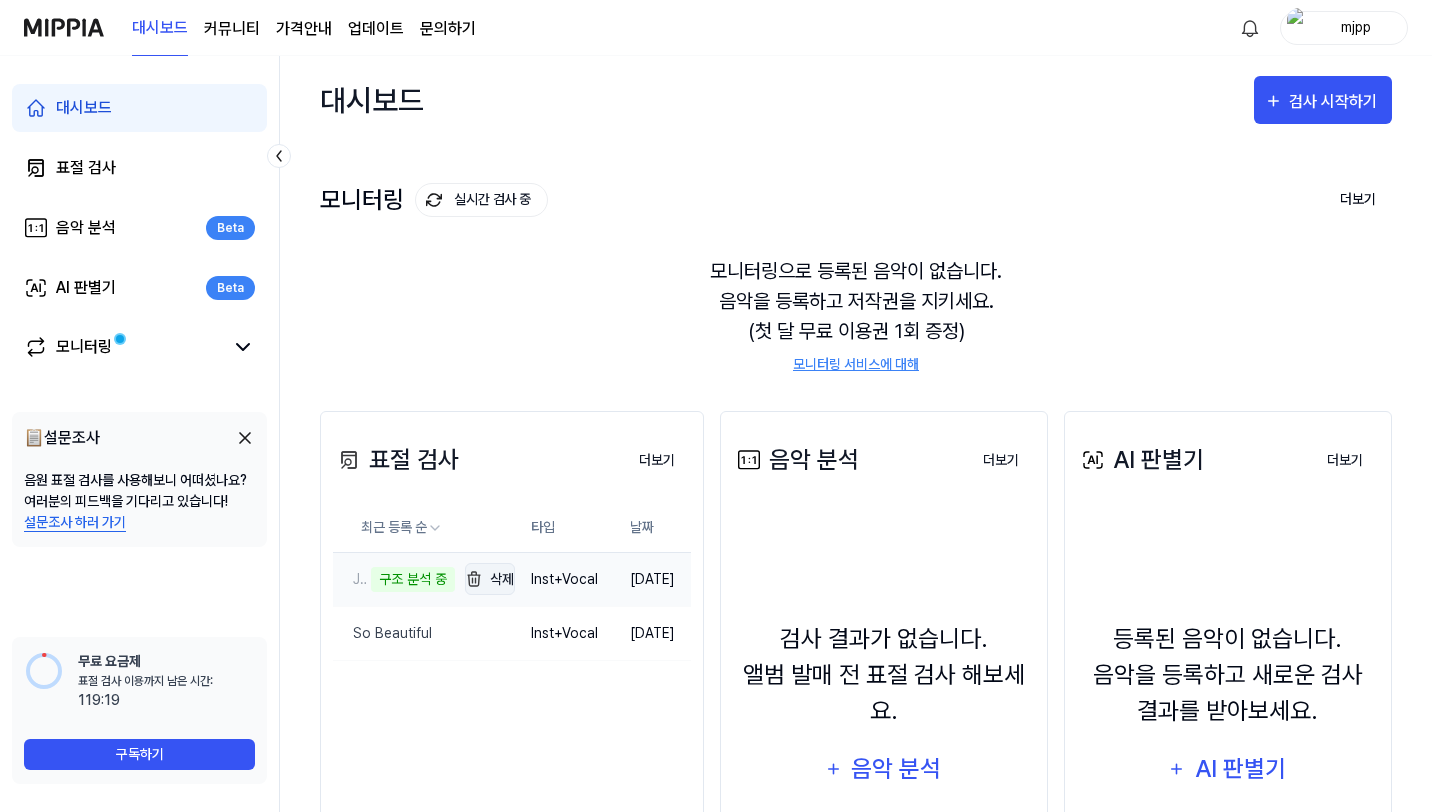 click on "삭제" at bounding box center (490, 579) 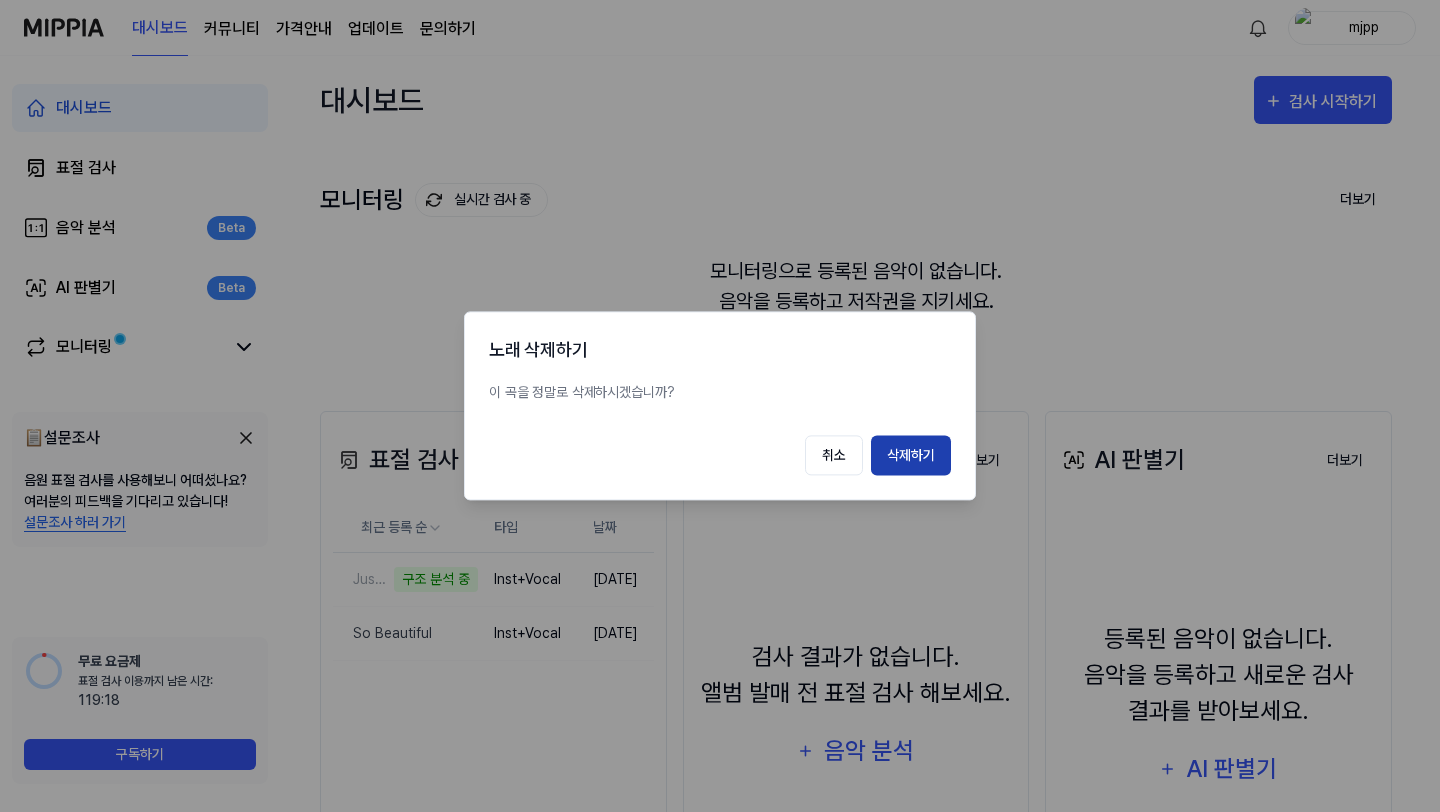 click on "삭제하기" at bounding box center [911, 456] 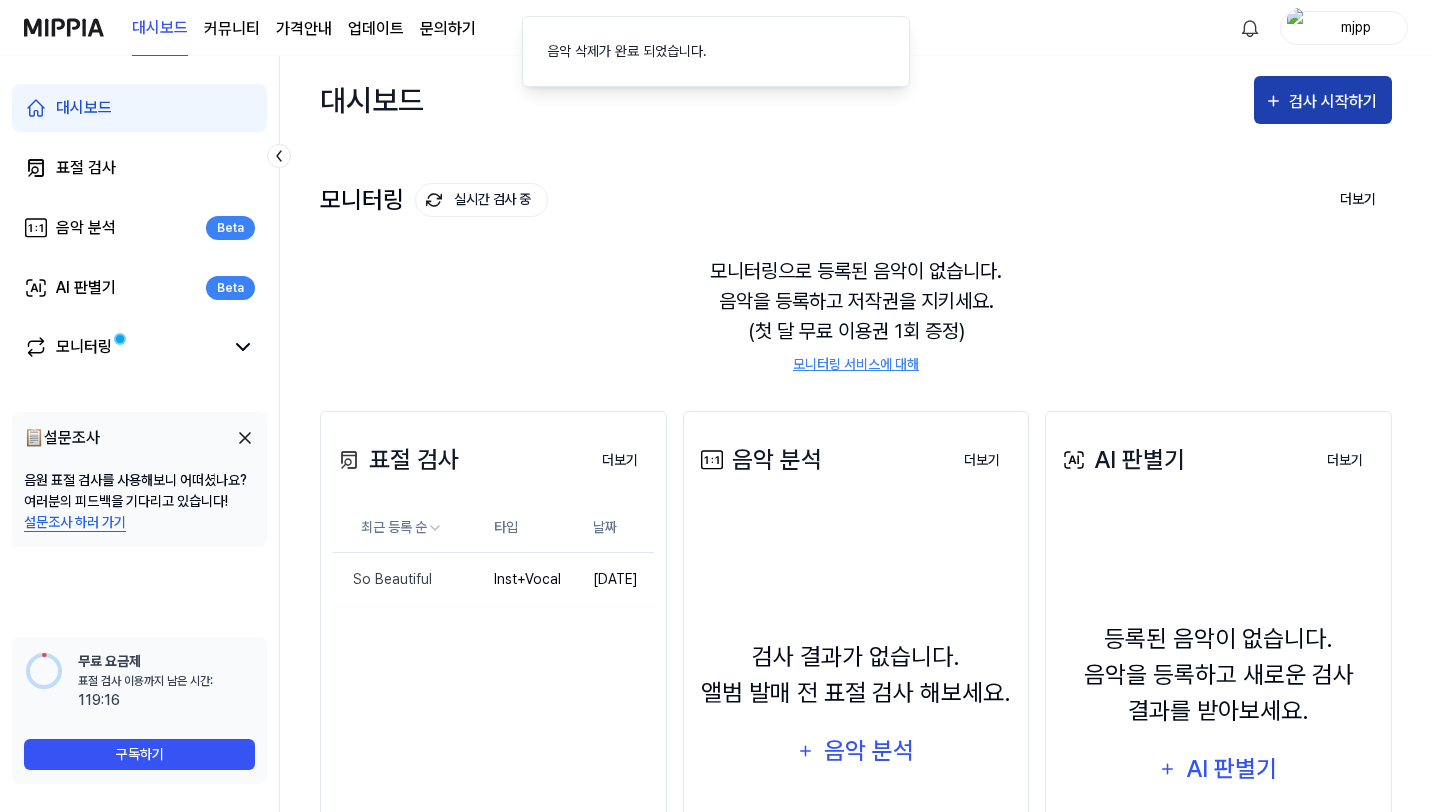 click on "검사 시작하기" at bounding box center [1335, 102] 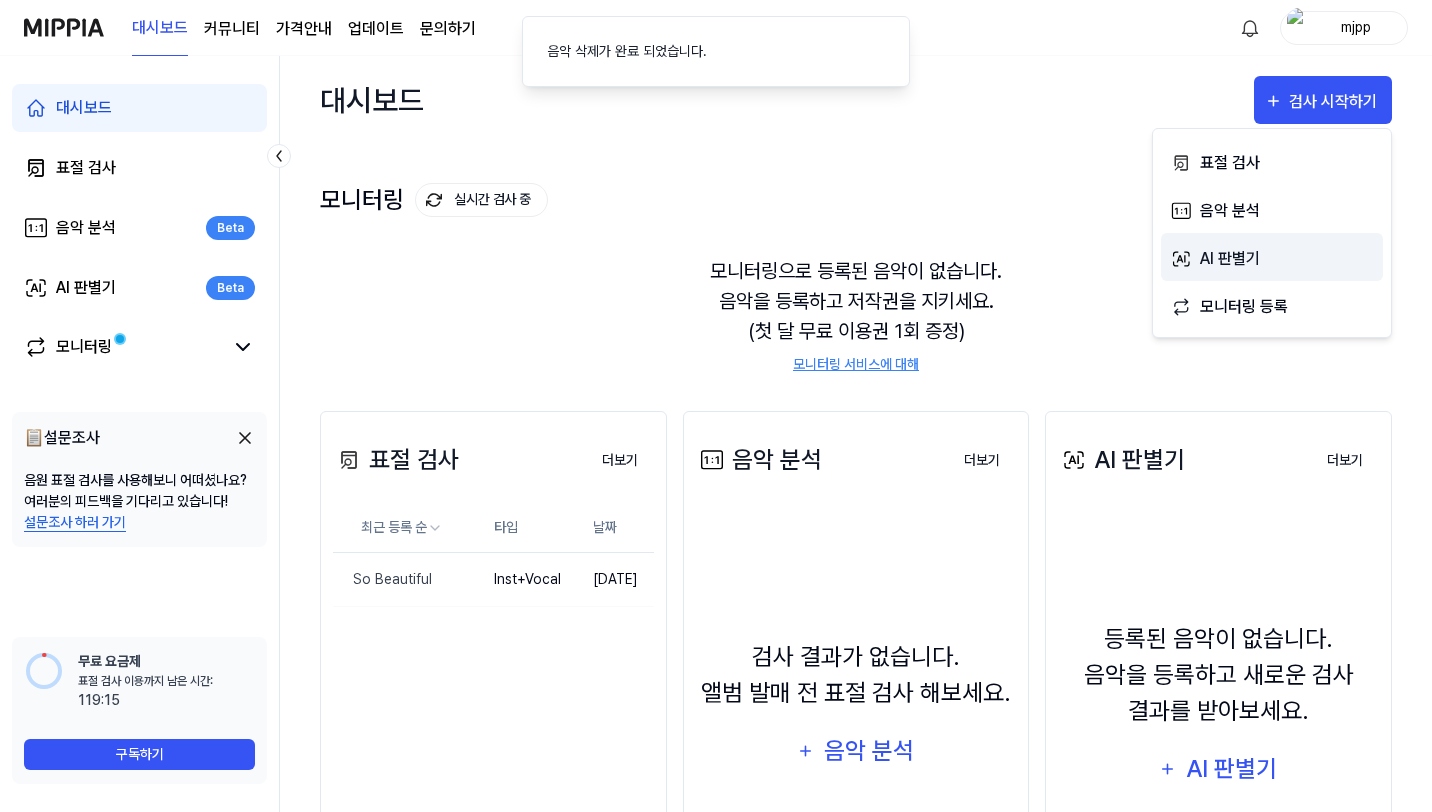 click on "AI 판별기" at bounding box center (1287, 259) 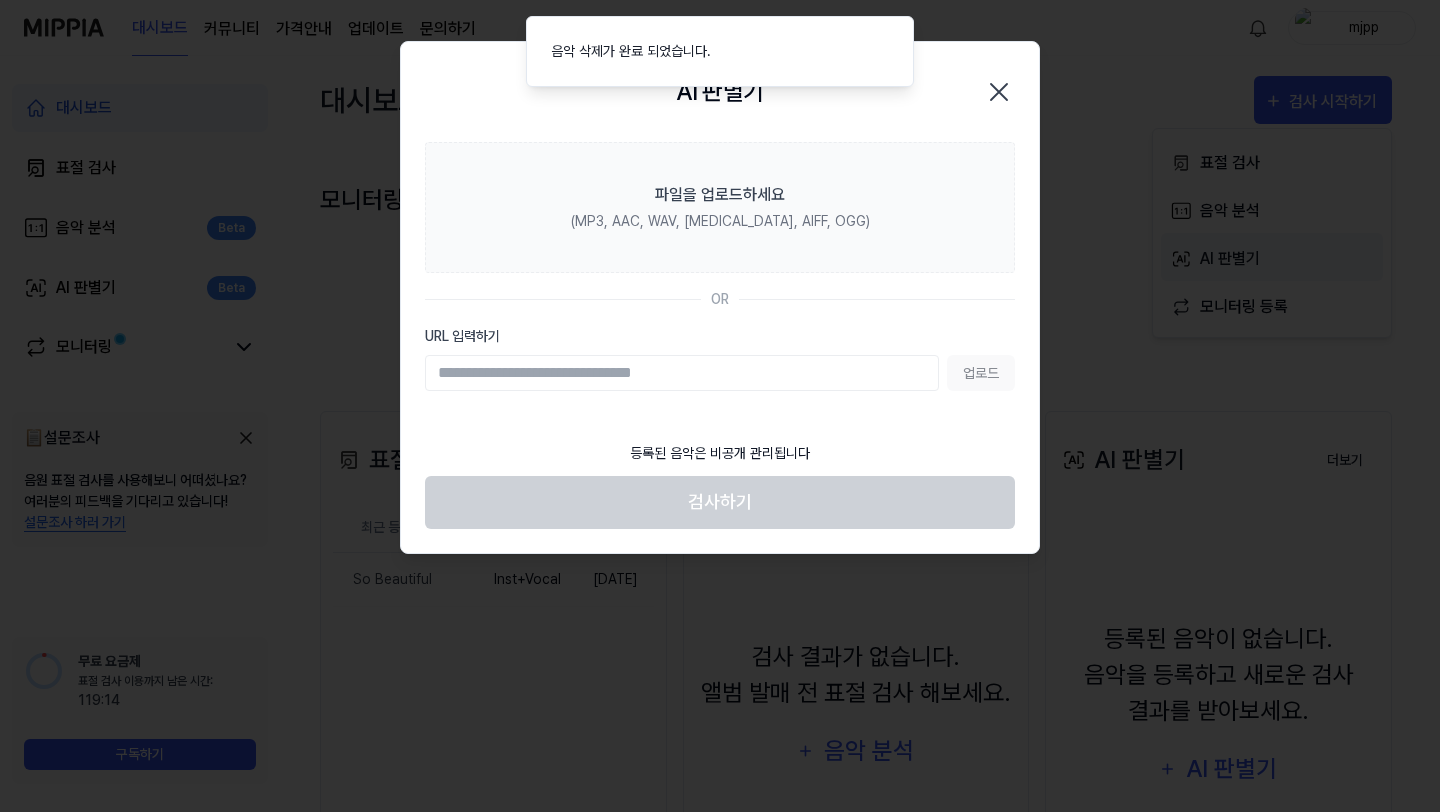 click at bounding box center [720, 406] 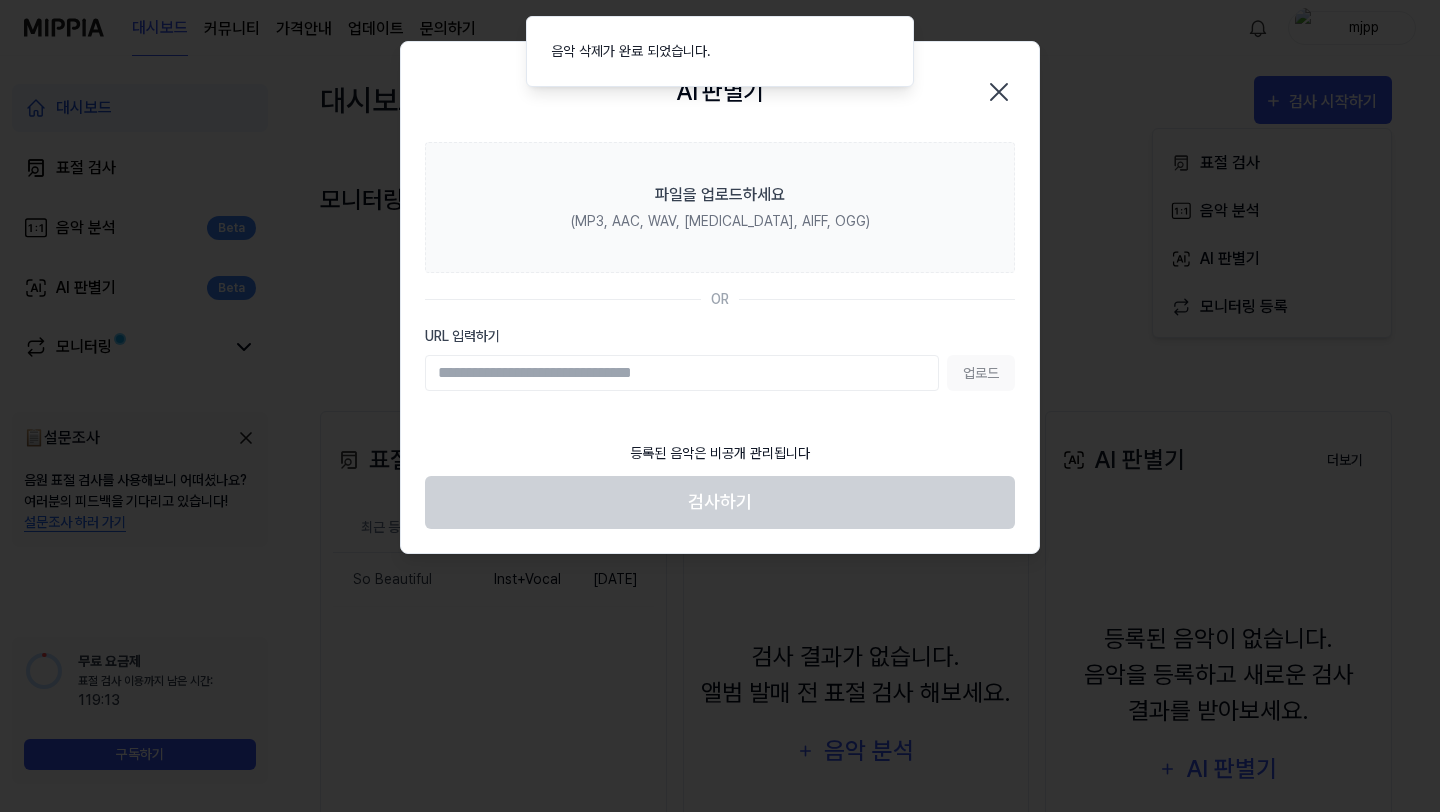 click 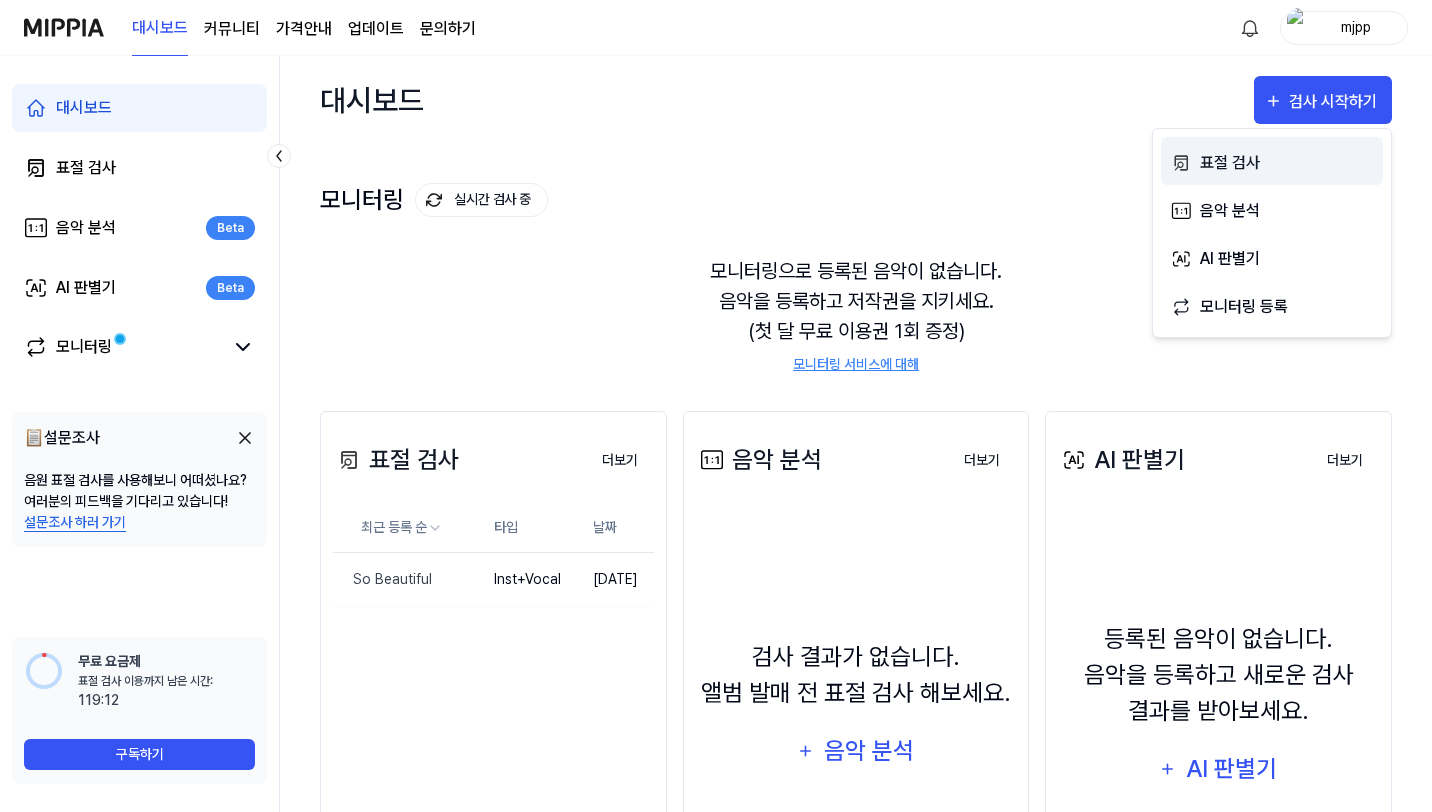 click on "표절 검사" at bounding box center (1287, 163) 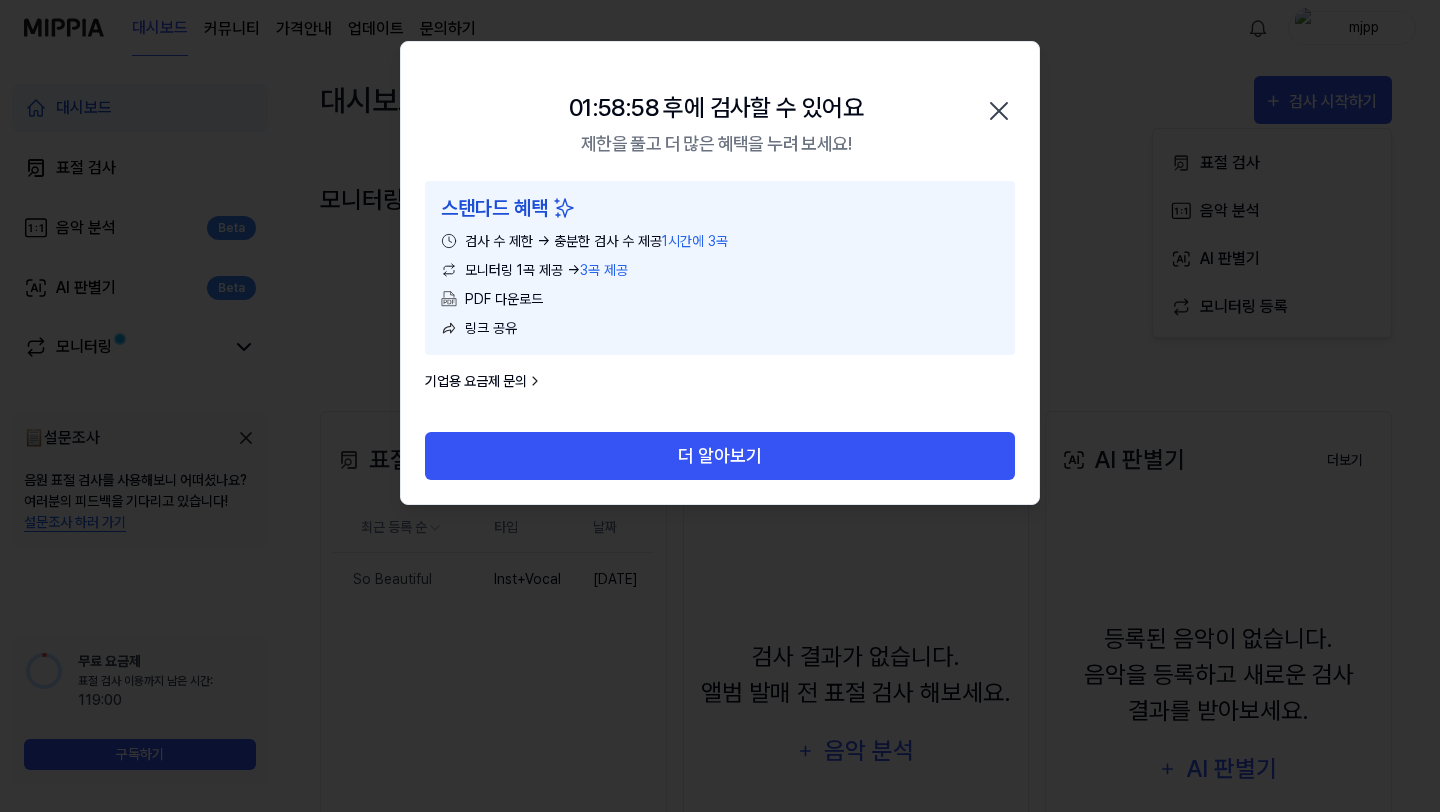 click 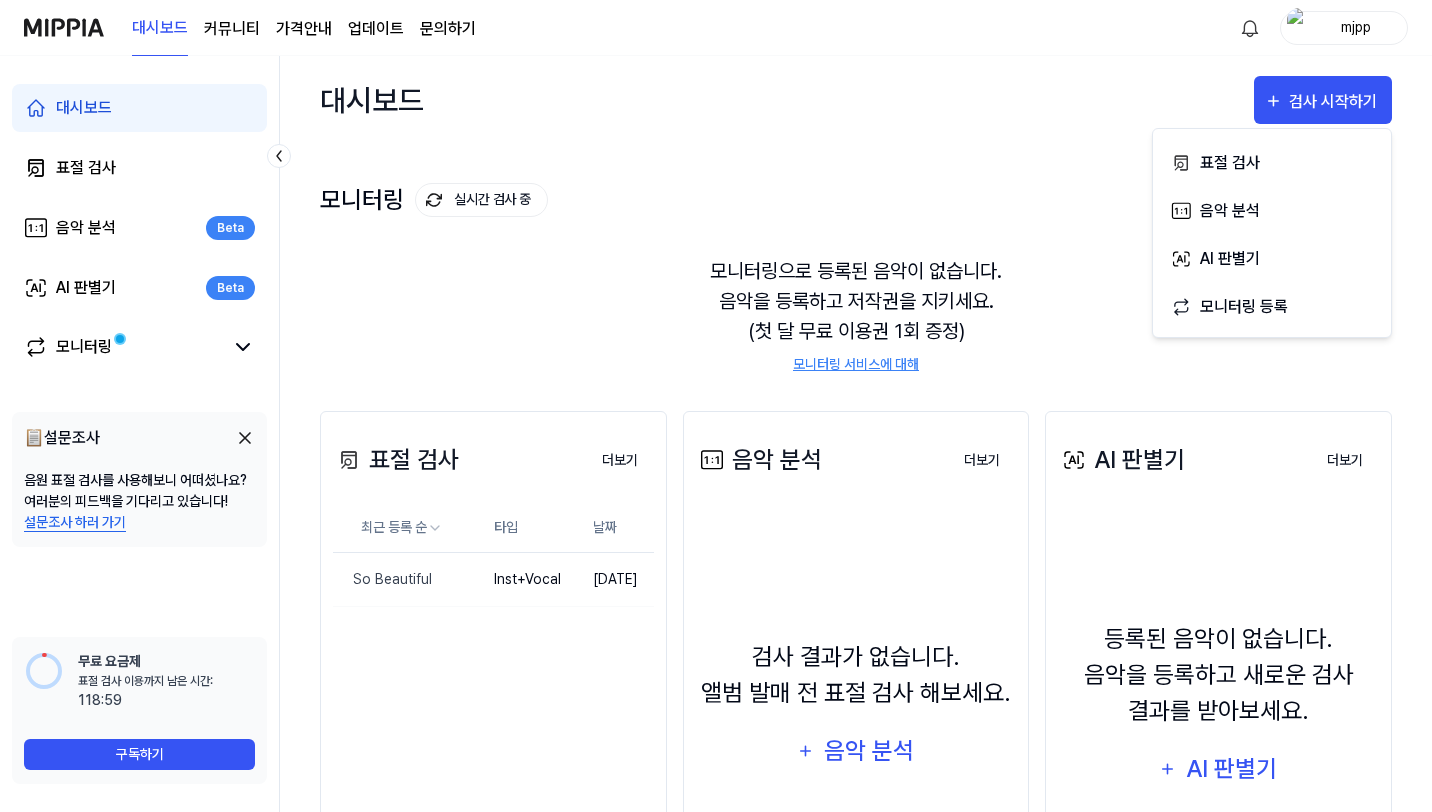 type 